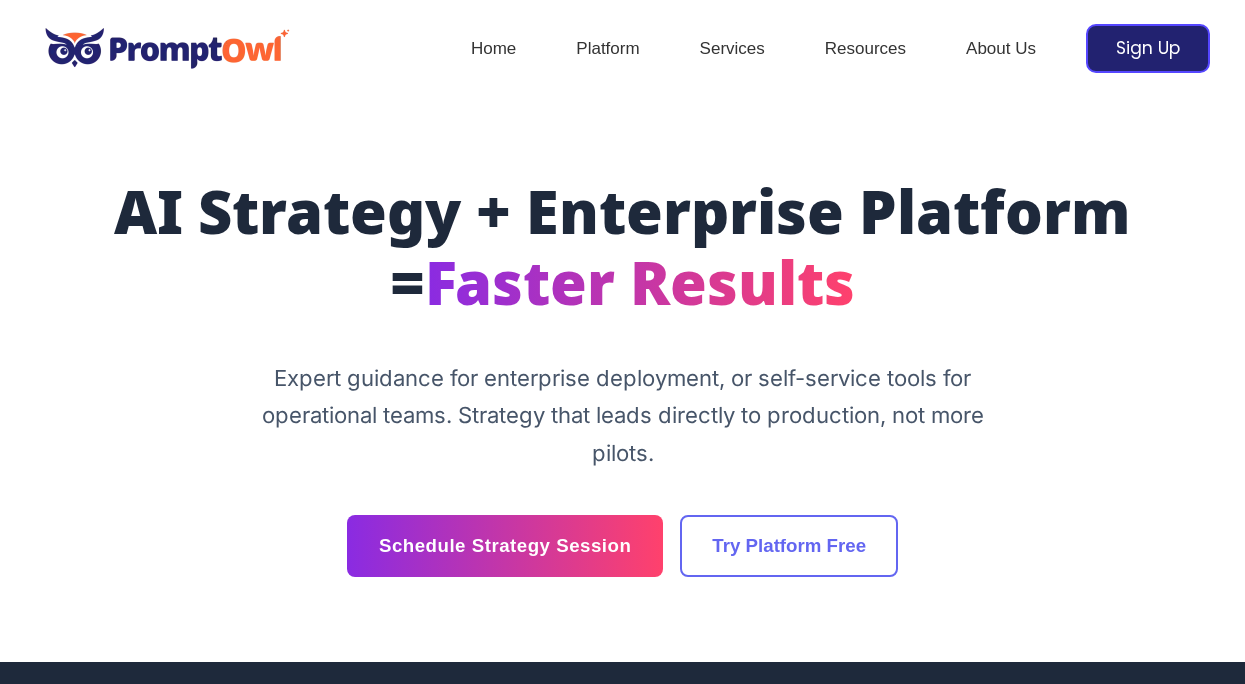 scroll, scrollTop: 0, scrollLeft: 0, axis: both 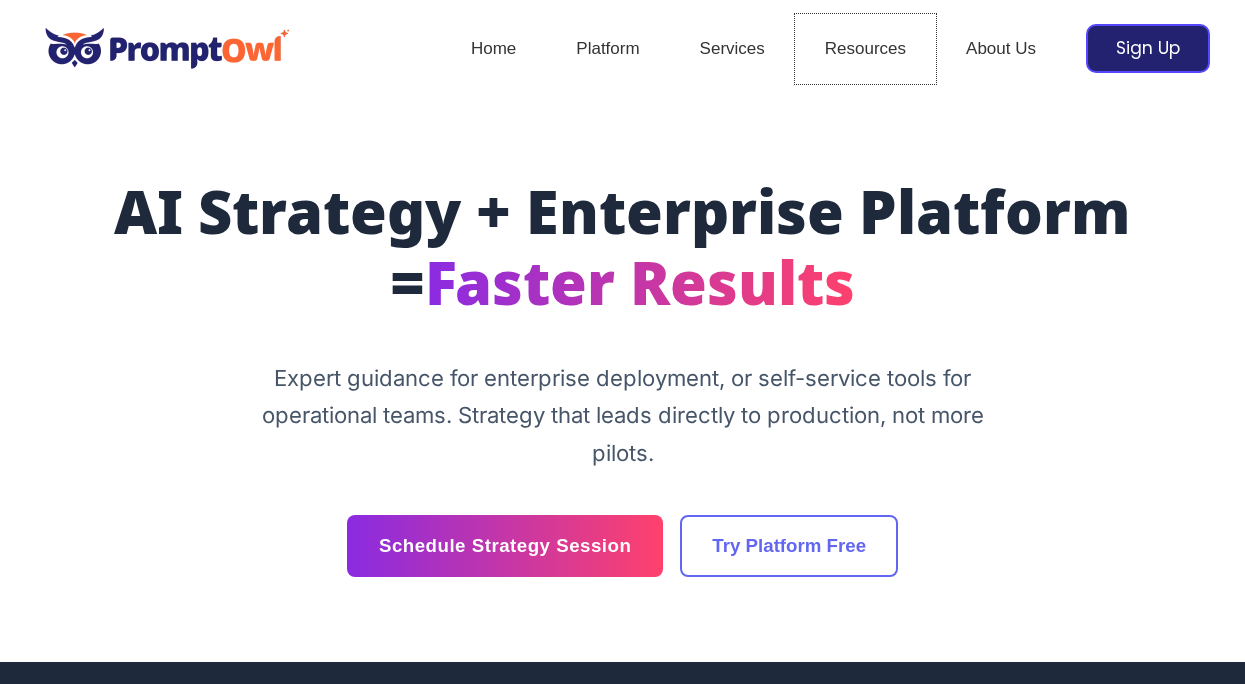 click on "Resources" at bounding box center [865, 49] 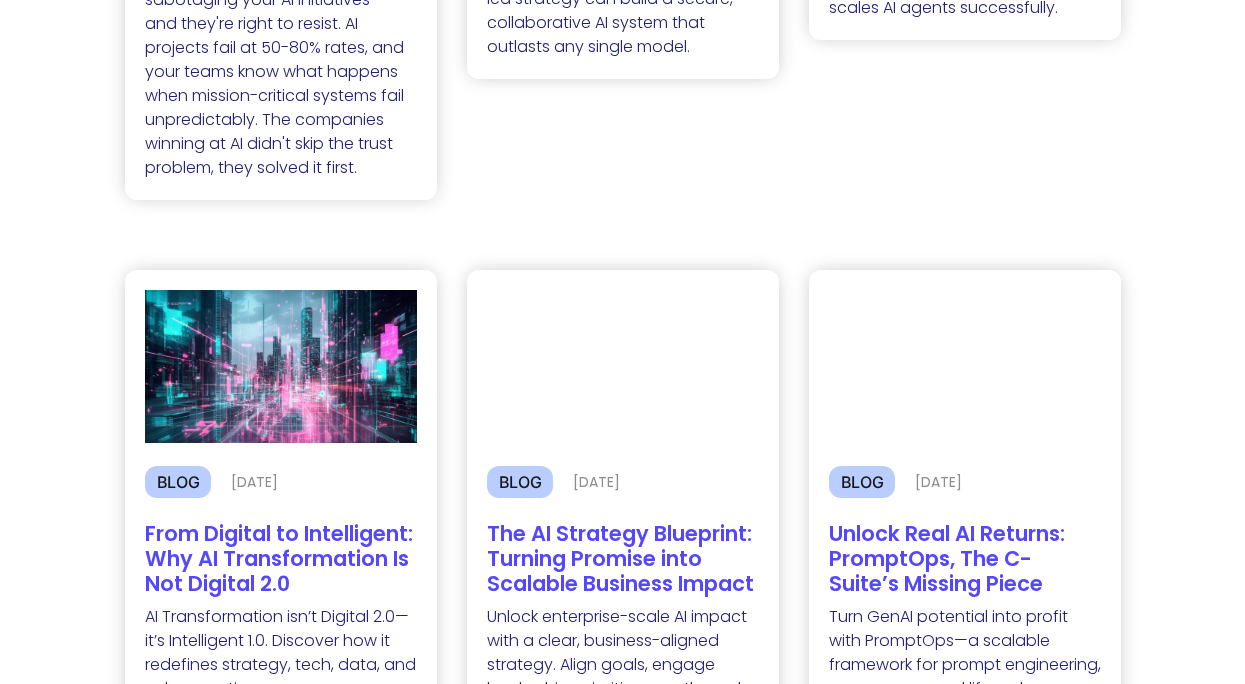 scroll, scrollTop: 0, scrollLeft: 0, axis: both 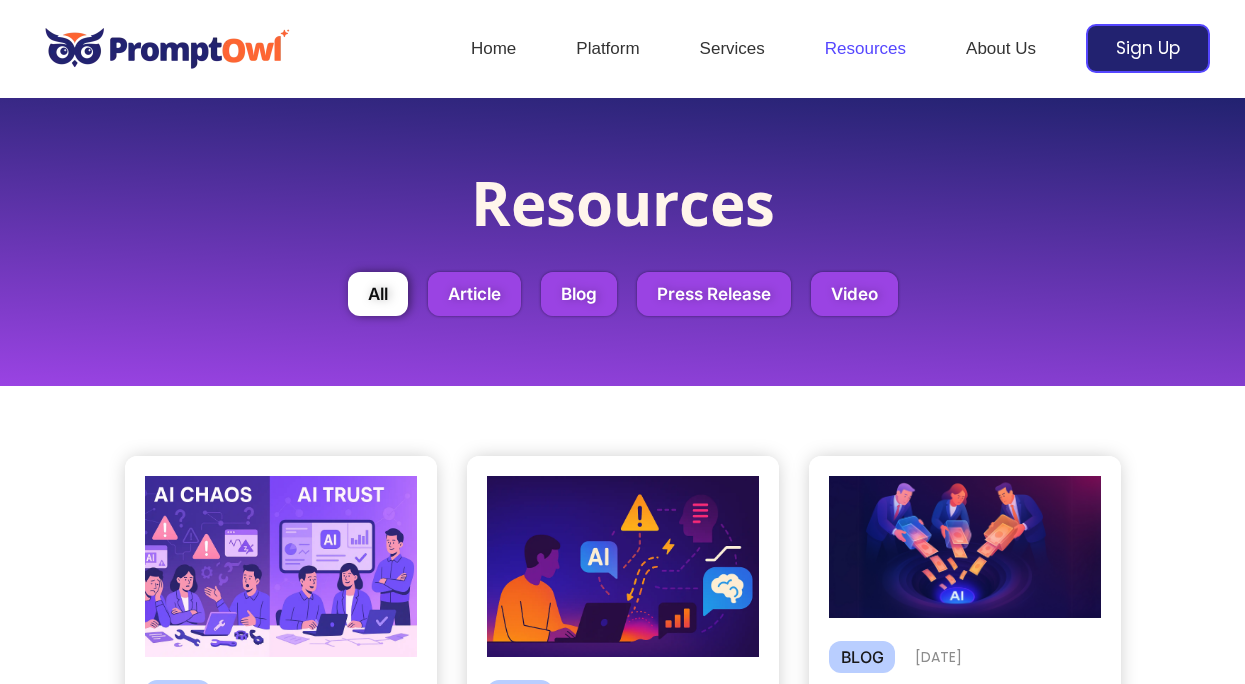 click at bounding box center (167, 48) 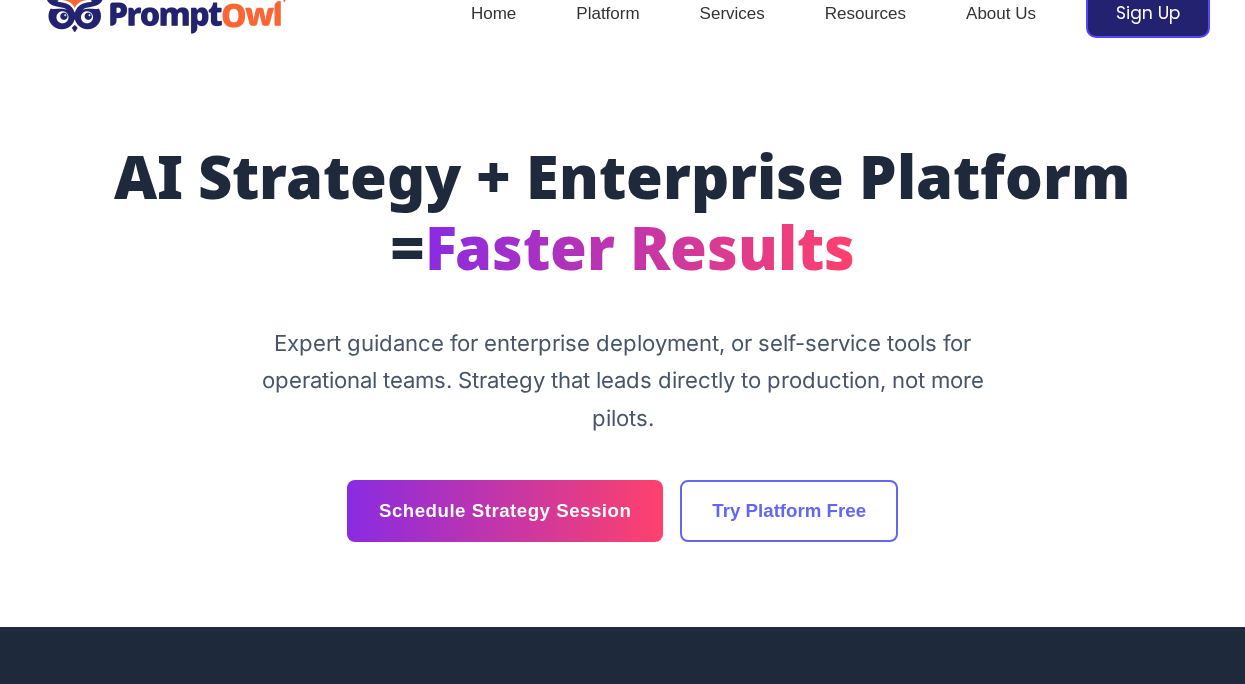 scroll, scrollTop: 0, scrollLeft: 0, axis: both 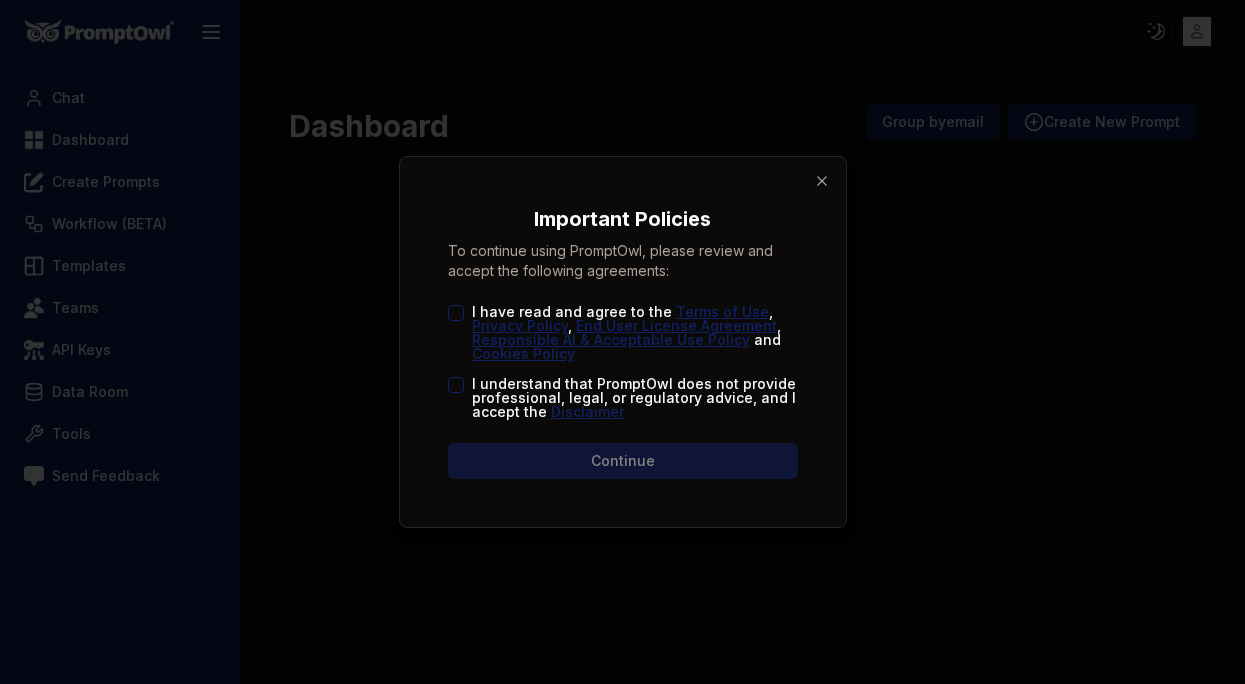 click on "I have read and agree to the   Terms of Use ,   Privacy Policy ,   End User License Agreement ,   Responsible AI & Acceptable Use Policy   and   Cookies Policy" at bounding box center (623, 333) 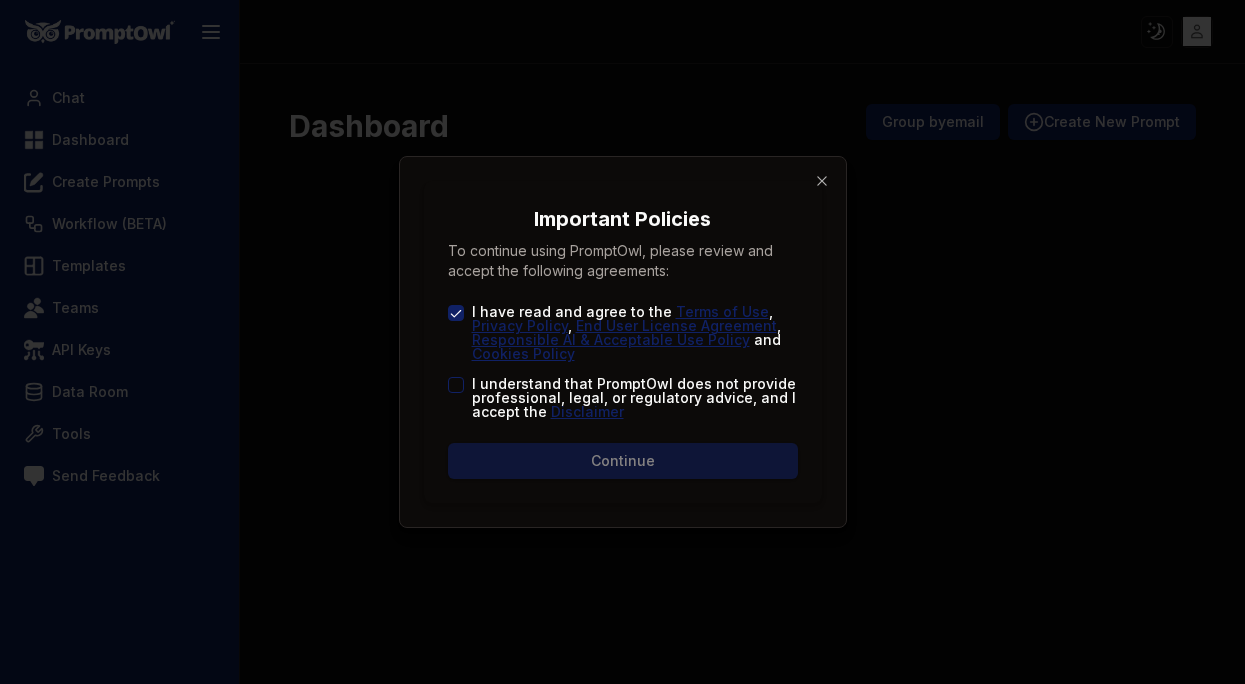 click on "I understand that PromptOwl does not provide professional, legal, or regulatory advice, and I accept the   Disclaimer" at bounding box center [456, 385] 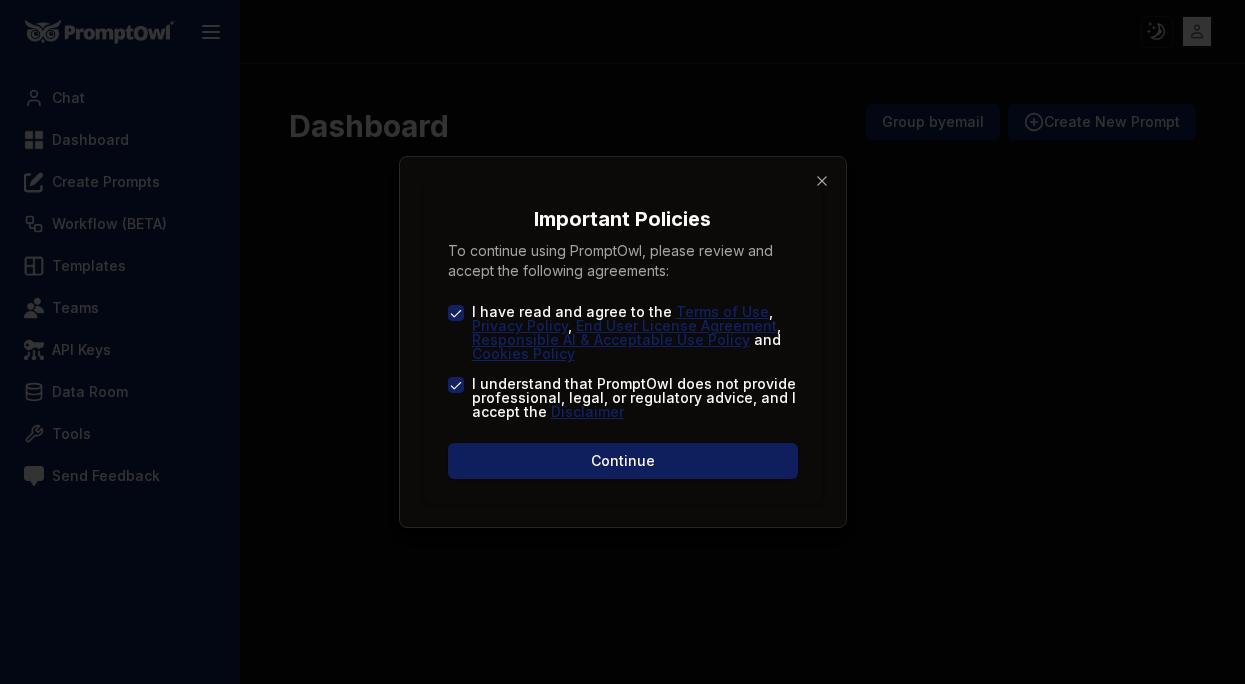 click on "Continue" at bounding box center (623, 461) 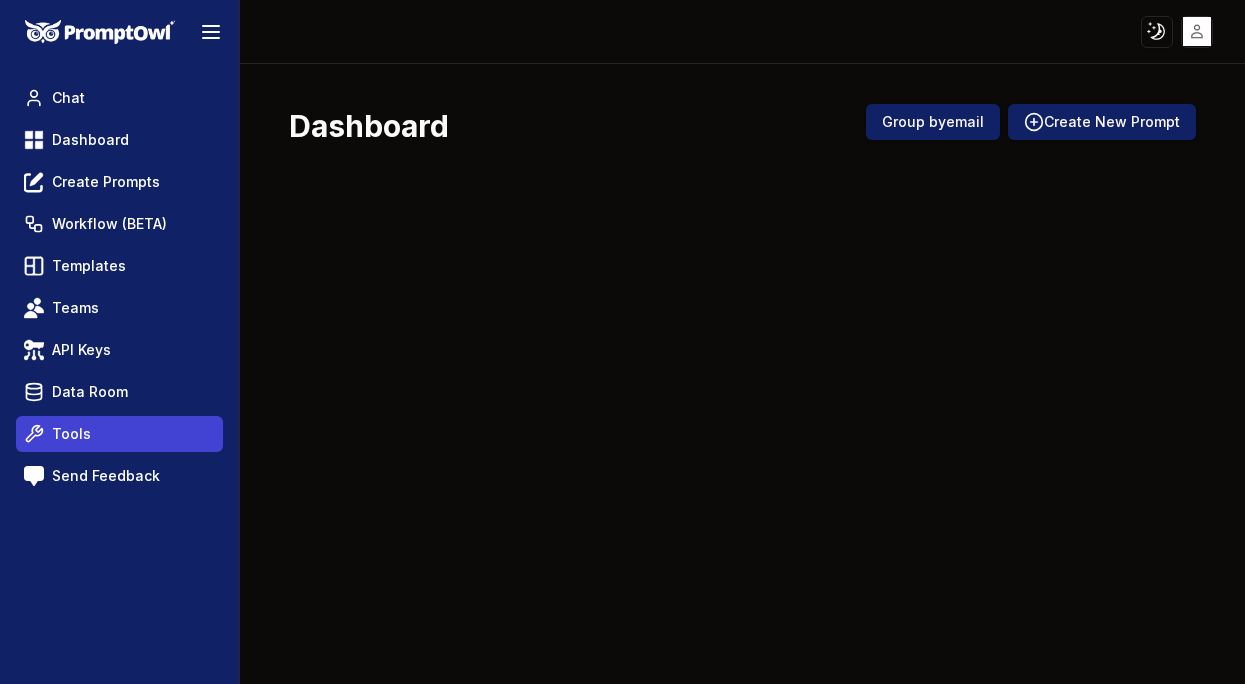 click on "Tools" at bounding box center [71, 434] 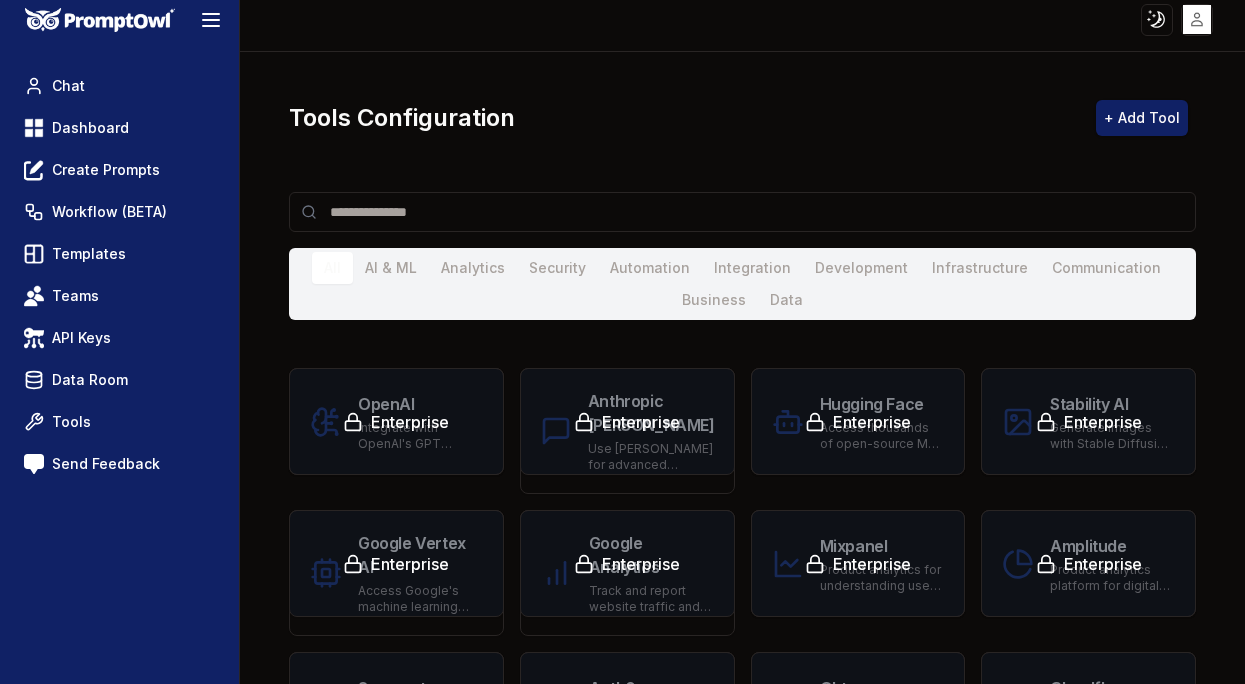 scroll, scrollTop: 0, scrollLeft: 0, axis: both 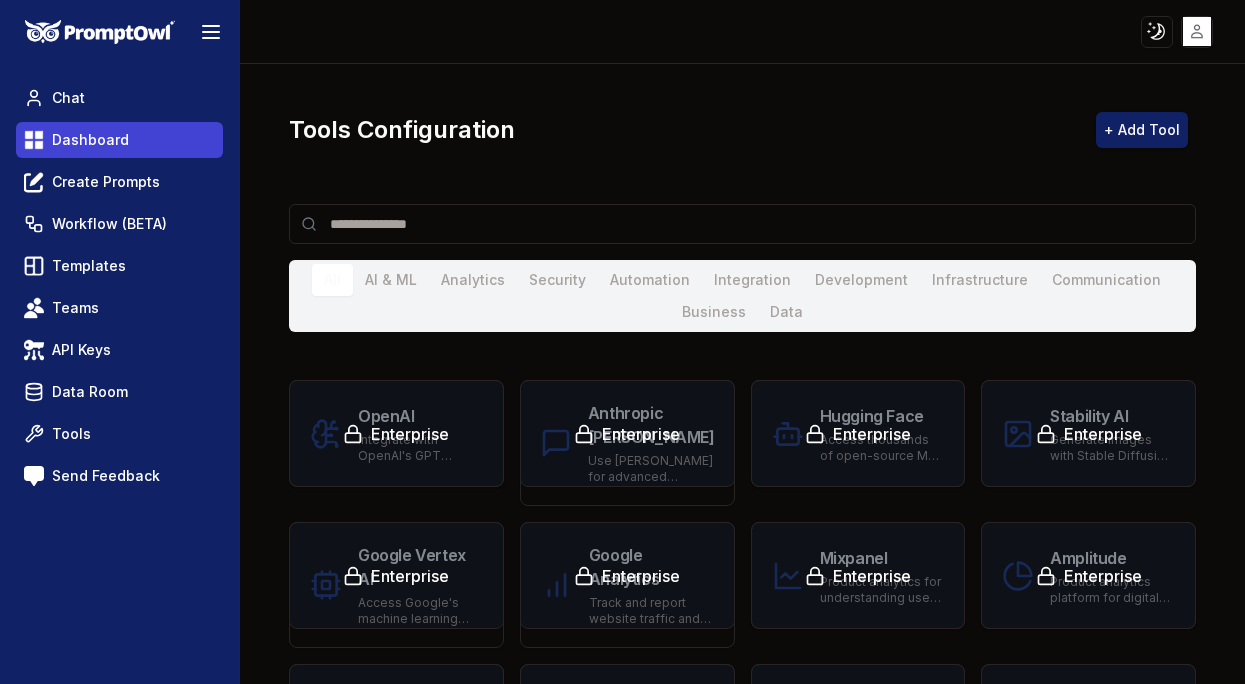 click on "Dashboard" at bounding box center (90, 140) 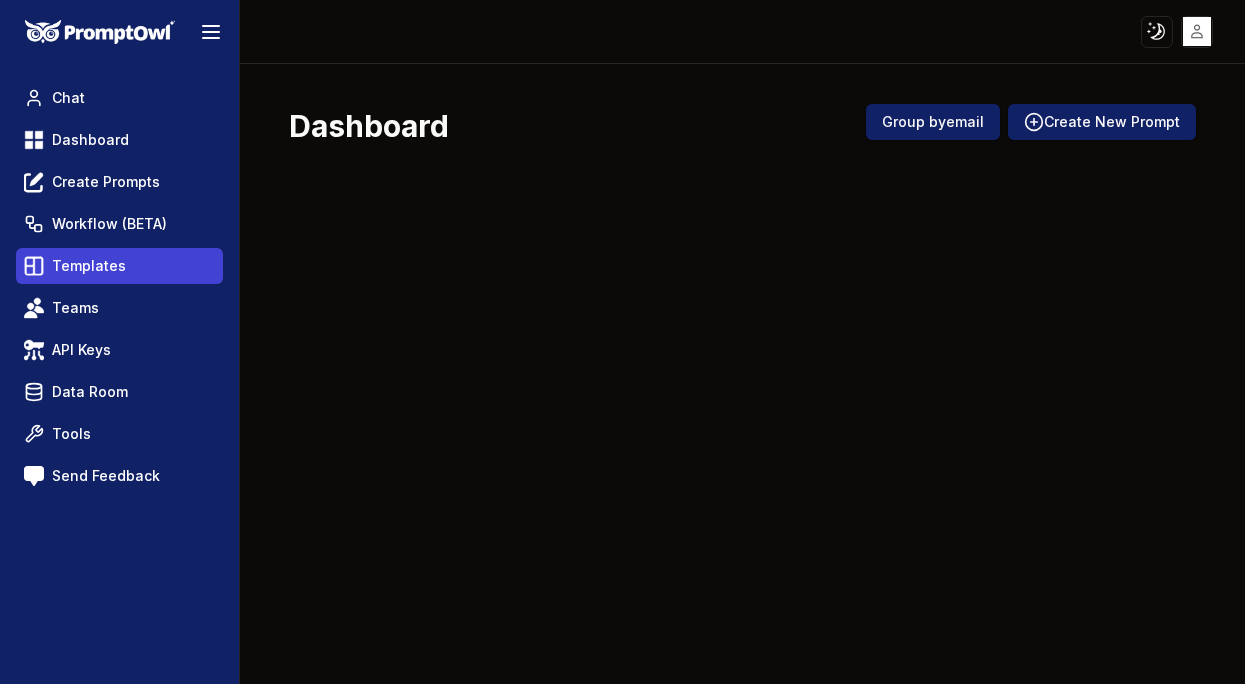 click on "Templates" at bounding box center (119, 266) 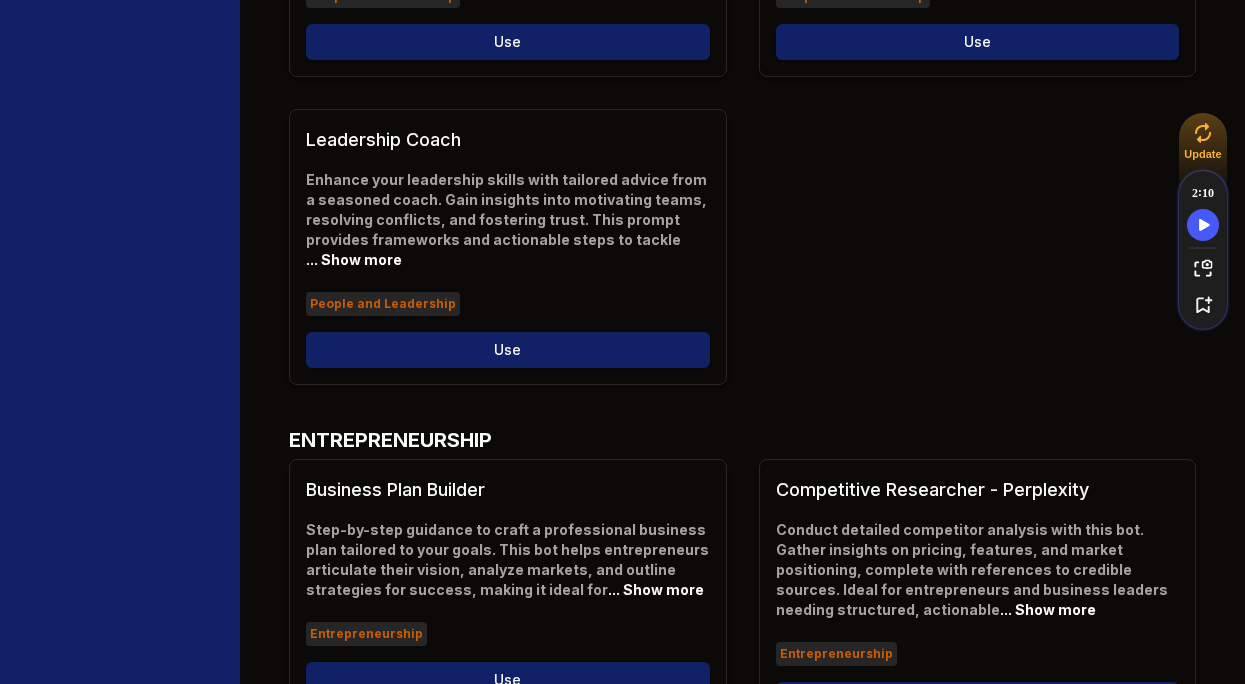 scroll, scrollTop: 2790, scrollLeft: 0, axis: vertical 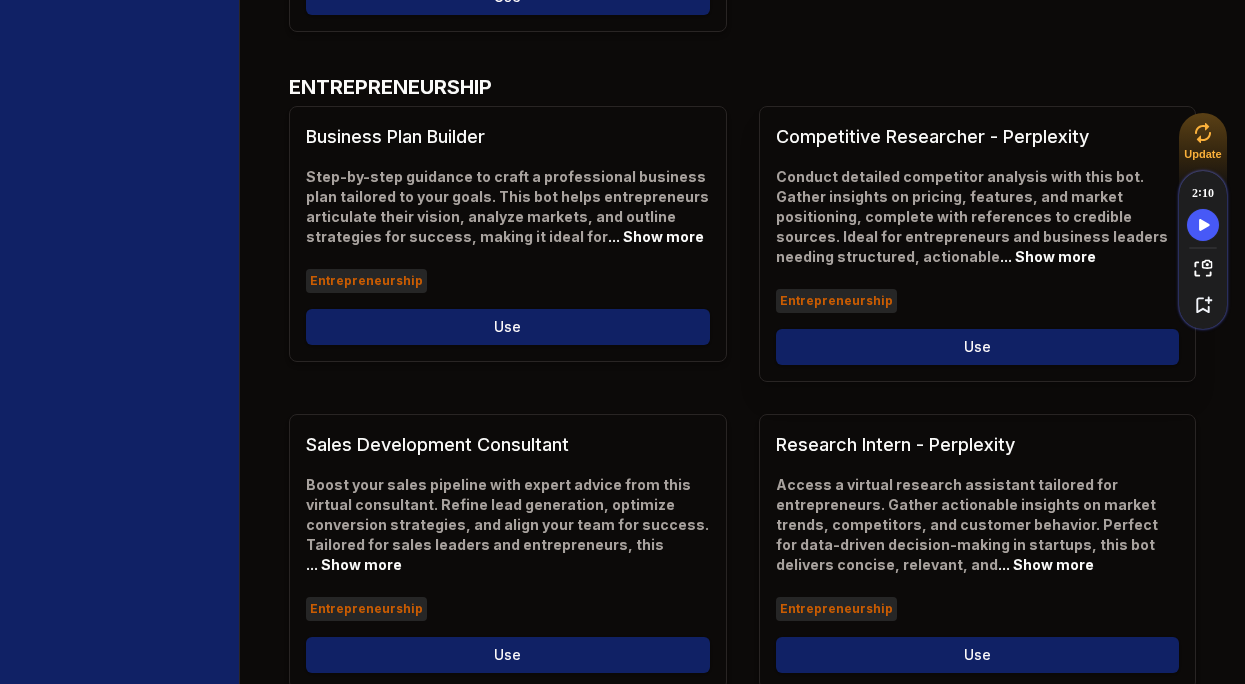 click on "... Show more" at bounding box center [1048, 257] 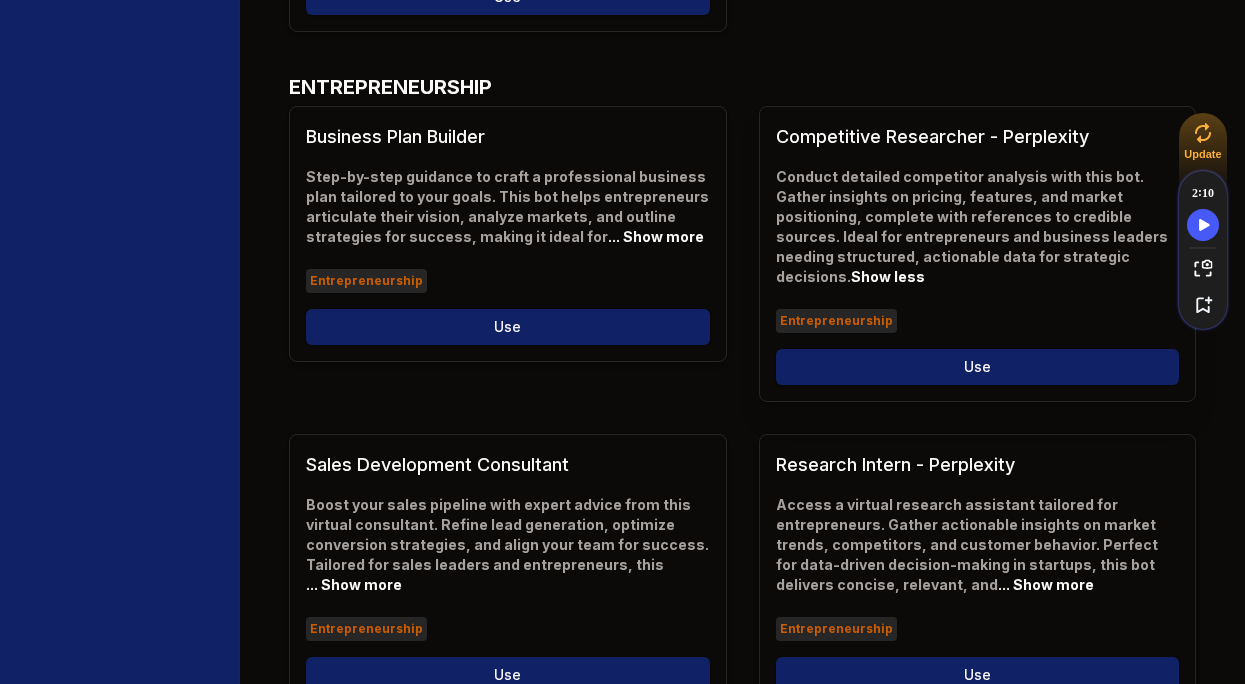 click on "Competitive Researcher - Perplexity" at bounding box center [978, 137] 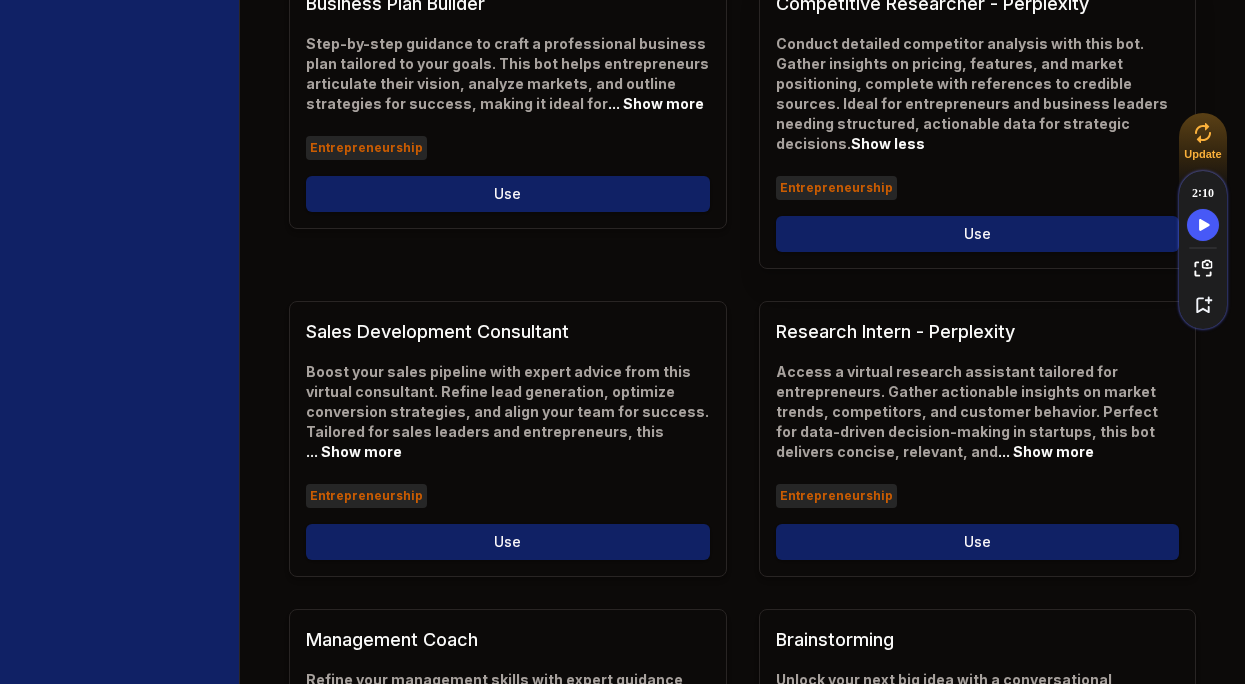 scroll, scrollTop: 2785, scrollLeft: 0, axis: vertical 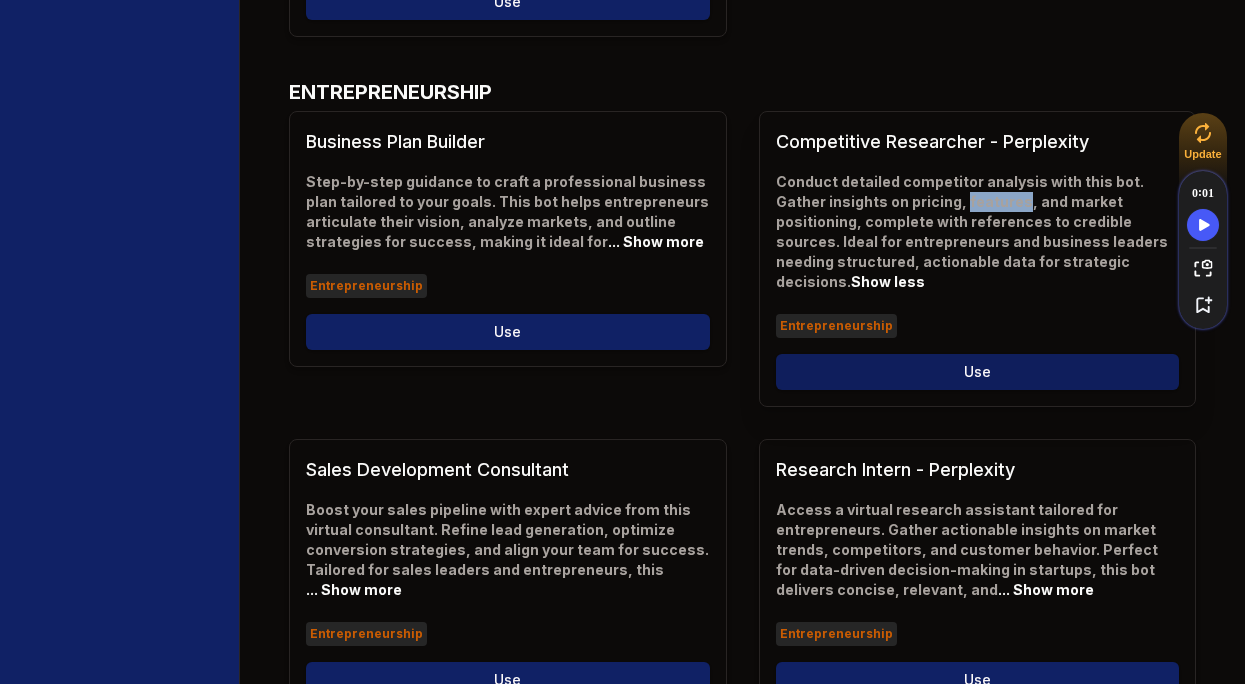 click on "Use" at bounding box center (978, 372) 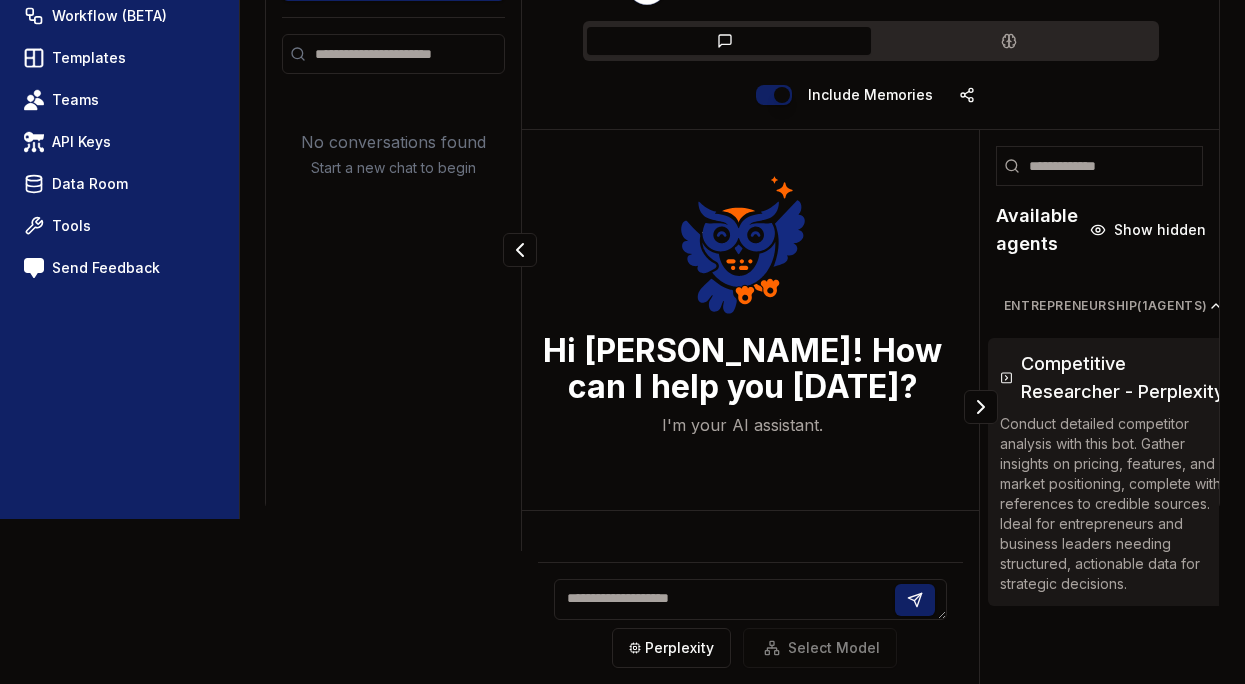 scroll, scrollTop: 0, scrollLeft: 0, axis: both 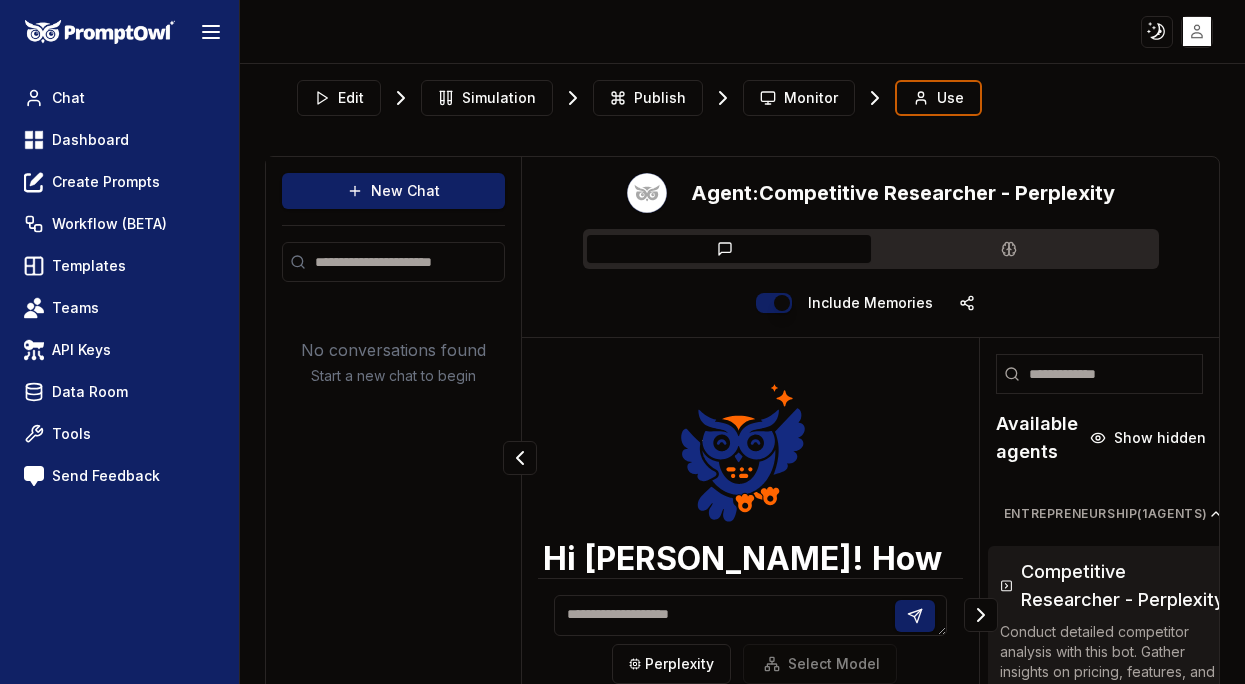 click on "Chat" at bounding box center (729, 249) 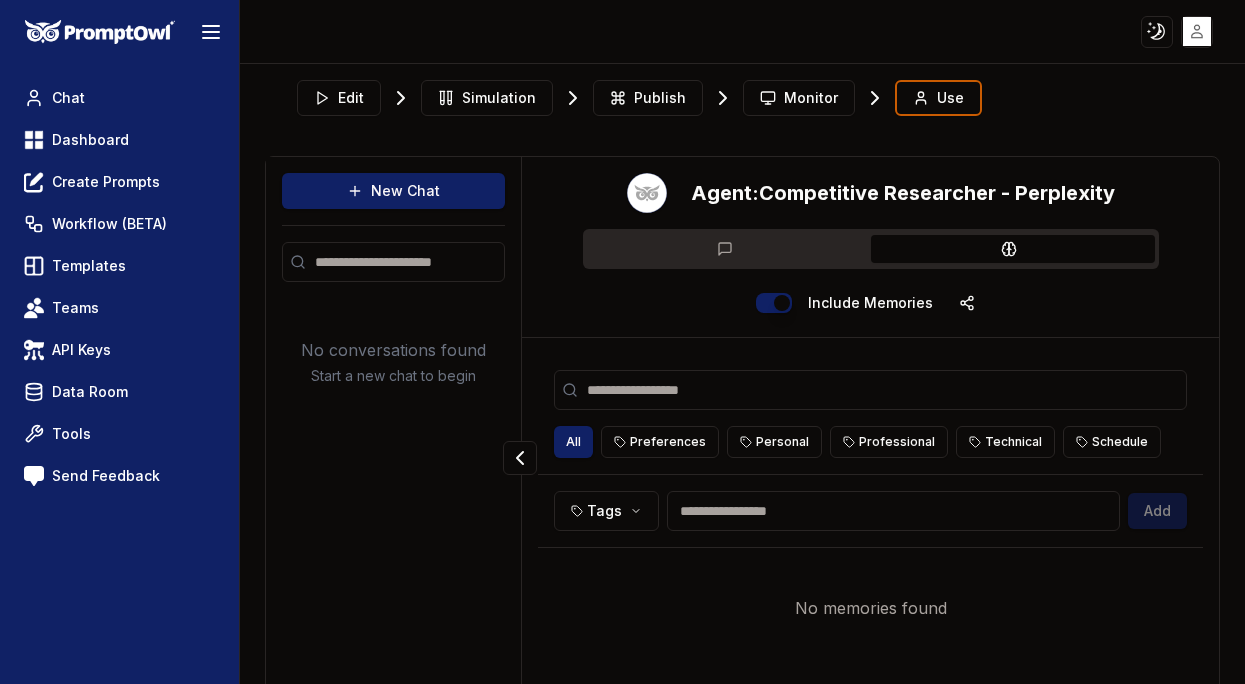 click on "Chat" at bounding box center (729, 249) 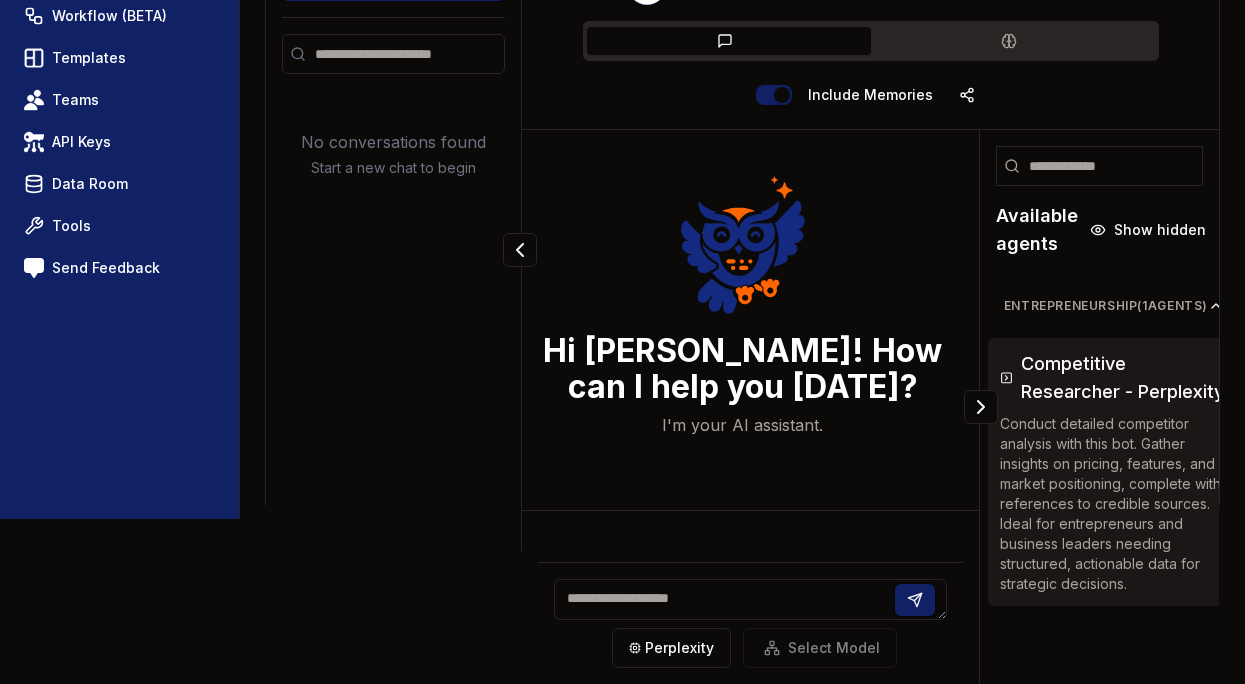 scroll, scrollTop: 0, scrollLeft: 0, axis: both 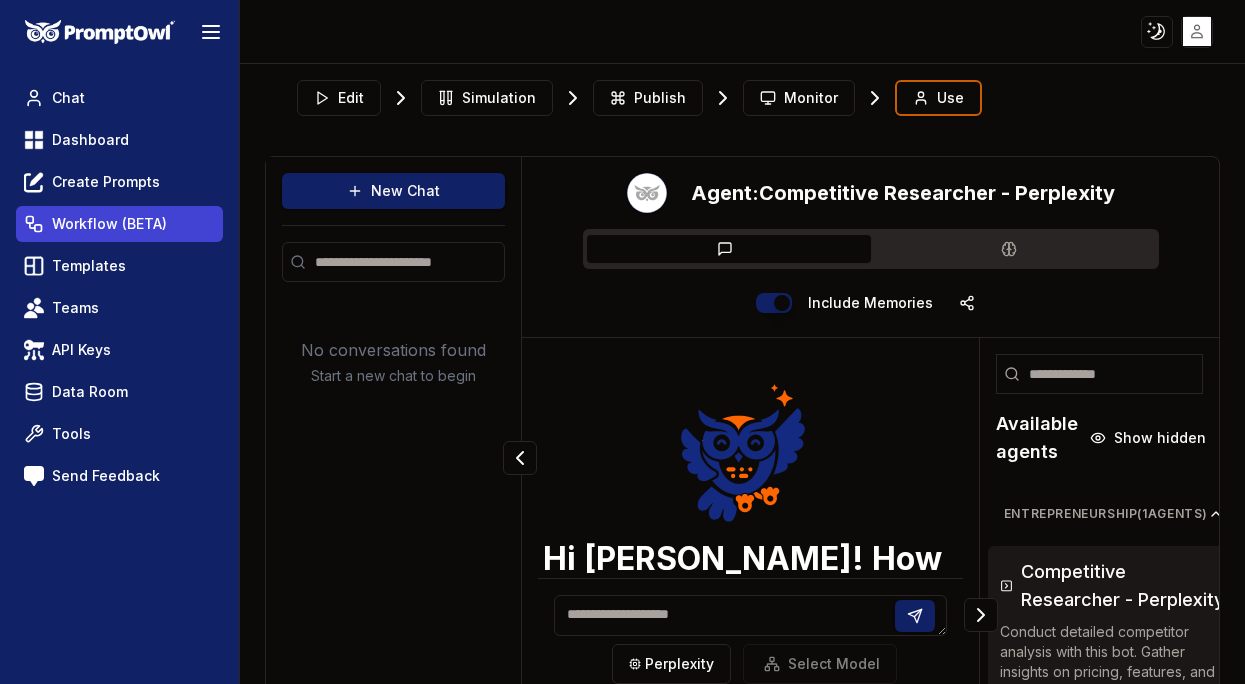 click on "Workflow (BETA)" at bounding box center [109, 224] 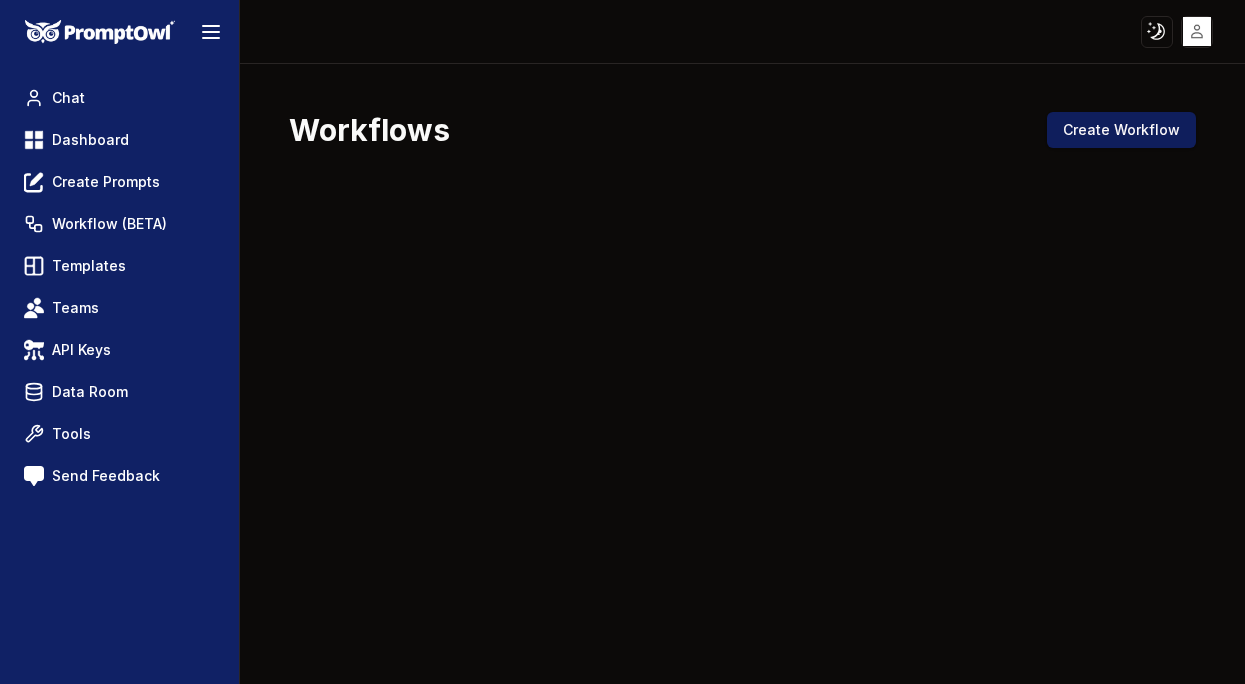click on "Create Workflow" at bounding box center [1121, 130] 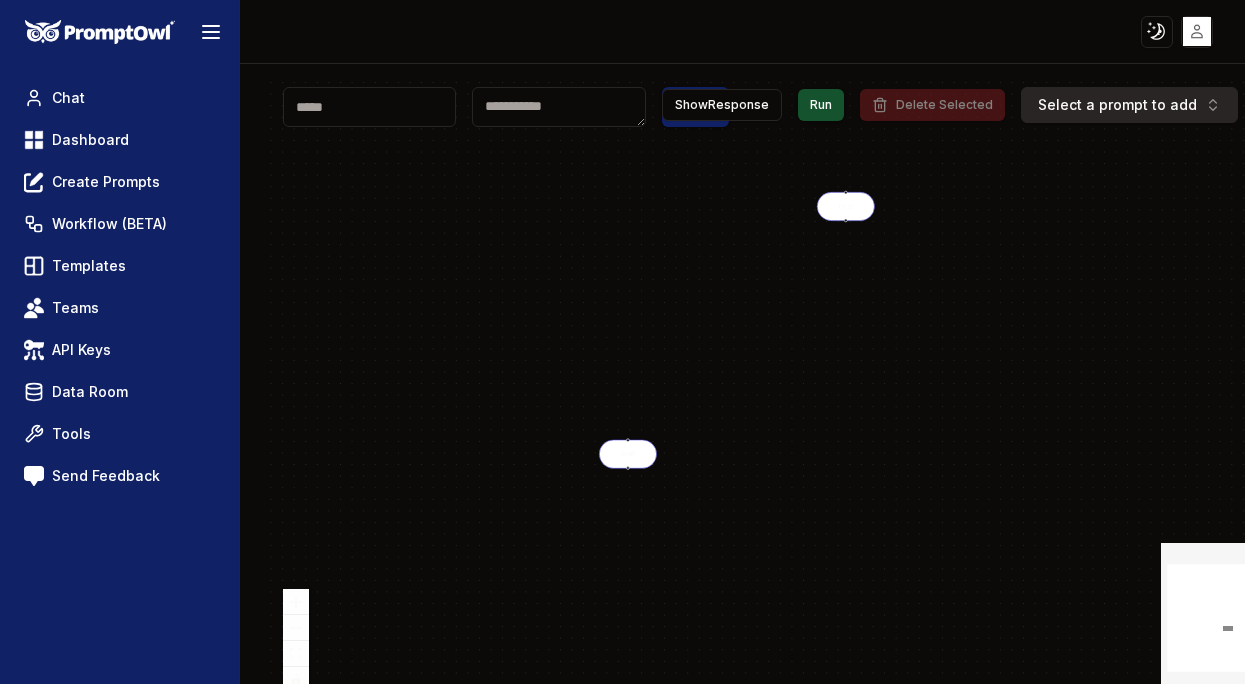 click on "Select a prompt to add" at bounding box center (1129, 105) 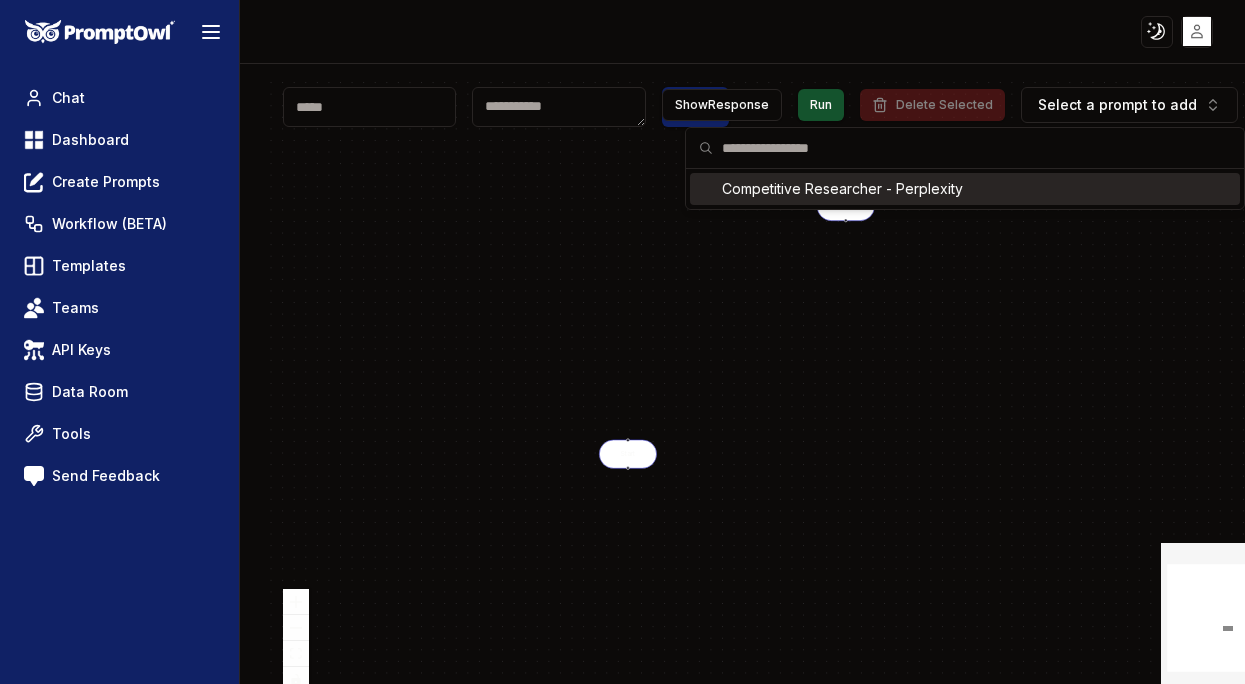 click on "Toggle theme Toggle user menu Chat Dashboard Create Prompts Workflow (BETA) Templates Teams API Keys Data Room Tools Send Feedback Start End React Flow mini map Save Show  Response Run Delete Selected Select a prompt to add Show Actions React Flow Press enter or space to select a node. You can then use the arrow keys to move the node around.  Press delete to remove it and escape to cancel.   Press enter or space to select an edge. You can then press delete to remove it or escape to cancel. Competitive Researcher - Perplexity" at bounding box center [622, 358] 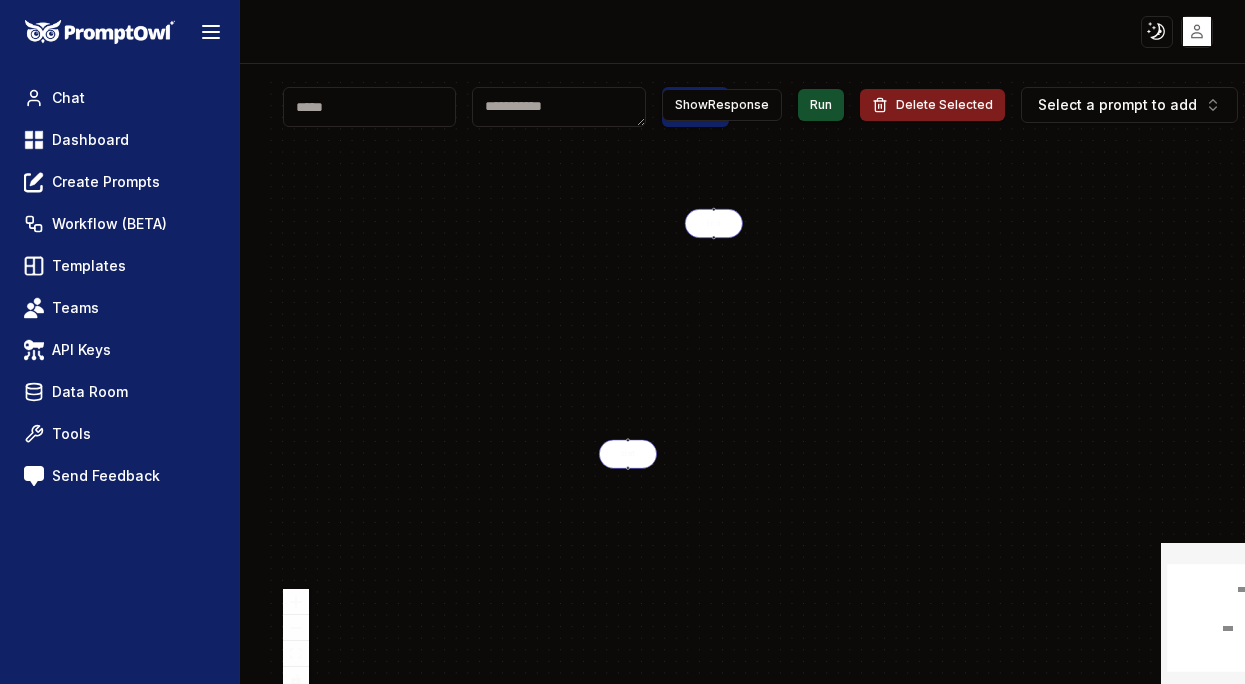 drag, startPoint x: 845, startPoint y: 206, endPoint x: 711, endPoint y: 223, distance: 135.07405 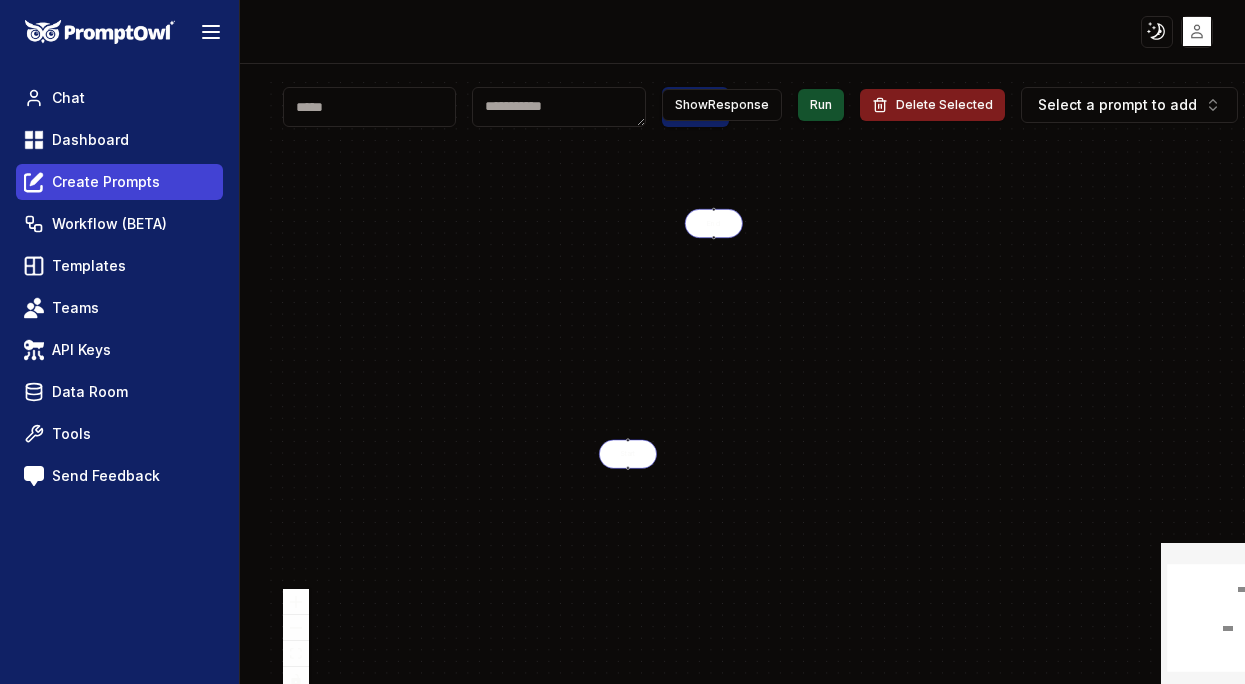 click on "Create Prompts" at bounding box center (106, 182) 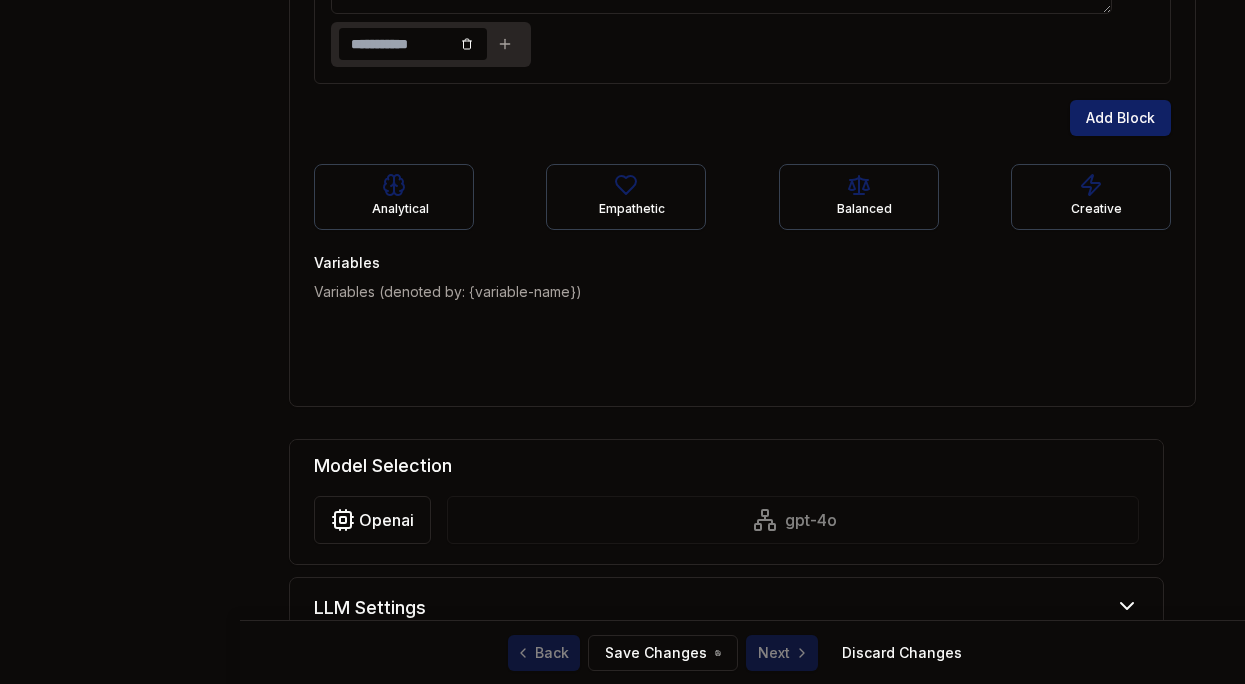 scroll, scrollTop: 902, scrollLeft: 0, axis: vertical 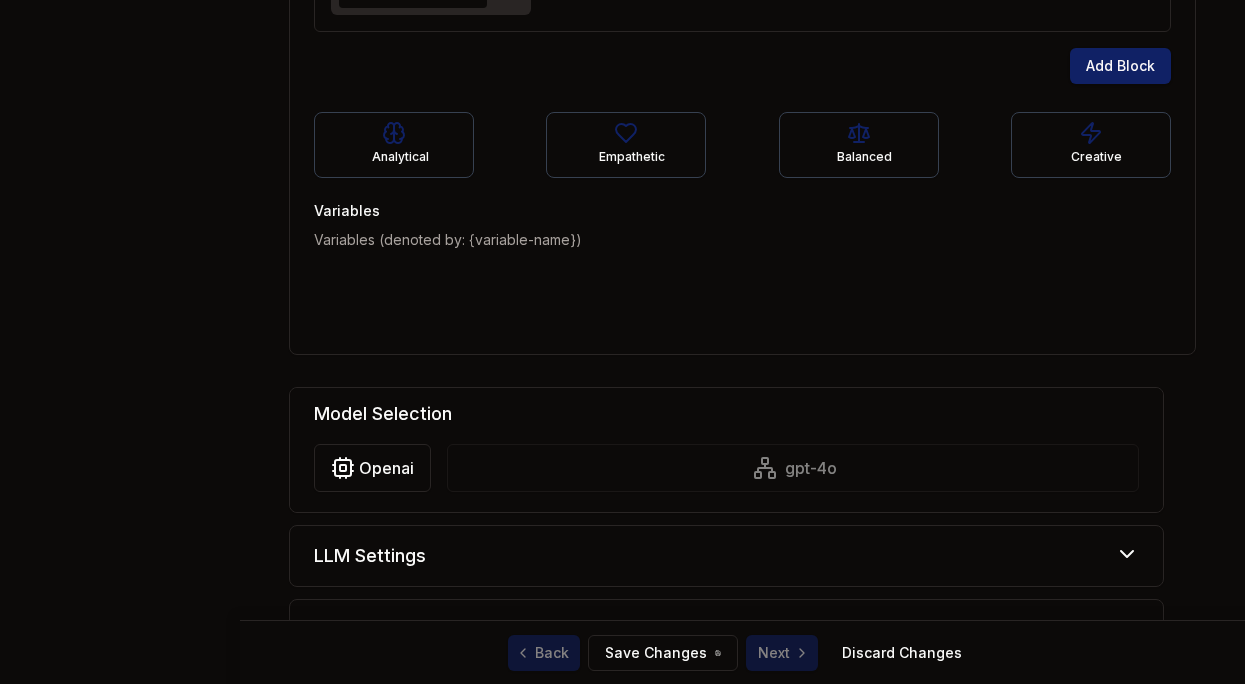 click on "openai gpt-4o" at bounding box center (726, 468) 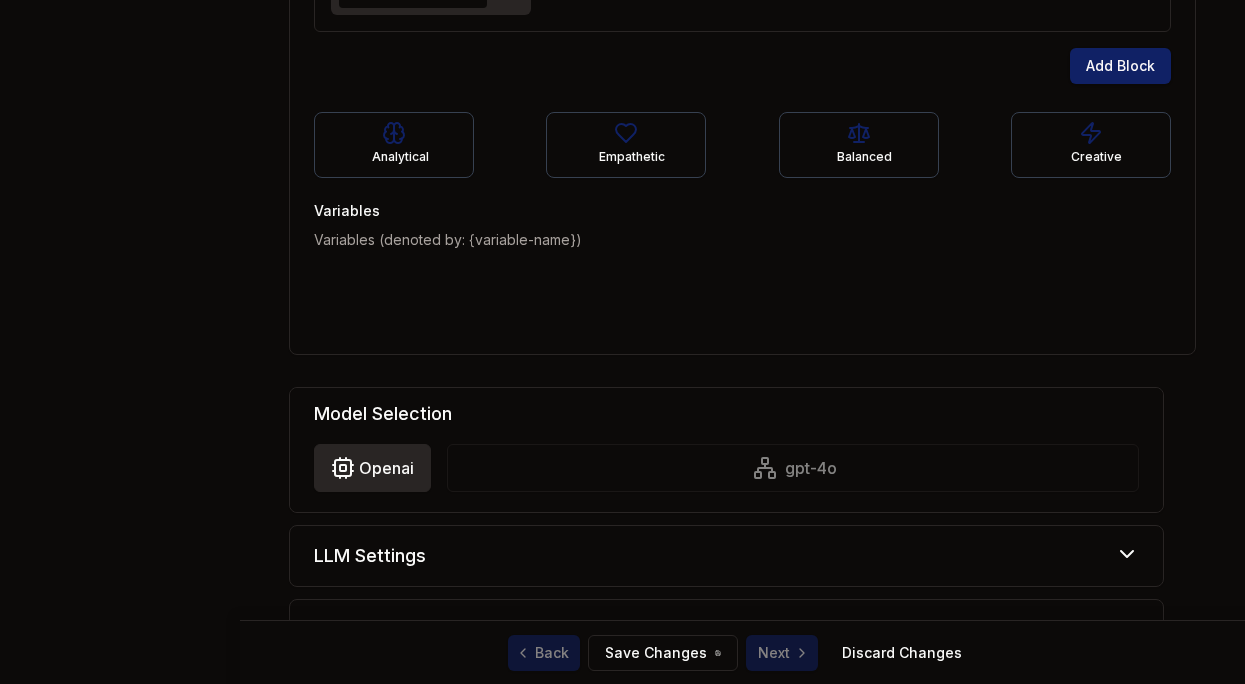 click on "Toggle theme Toggle user menu Chat Dashboard Create Prompts Workflow (BETA) Templates Teams API Keys Data Room Tools Send Feedback   Edit     Simulation     Publish     Monitor     Use   Prompt Manager The name and description aren't sent to the AI, but a good name will help  Hootie  find the most suitable prompt more easily. Prompt Name Description System Context Greeting Text *** *Use '{ }' to add variables, e.g, '{variable-name}' *Use '[[ ]]' to add comments, e.g, '[[This is a comment]]' Blocks Add Variation Add Block Analytical Empathetic Balanced Creative Variables Variables (denoted by: {variable-name}) Model Selection openai gpt-4o LLM Settings  Temperature 1 Max Tokens 4096 **** Top P 1 Frequency Penalty 0 Presence Penalty 0 Refetch context for every message Aggregate citations Tags Add Tags Overview Name:   Description: System Context: Variations as shown: Variables (denoted by: {variable-name}) Preview Chatbot Back Save Changes  Next Discard Changes" at bounding box center (622, -488) 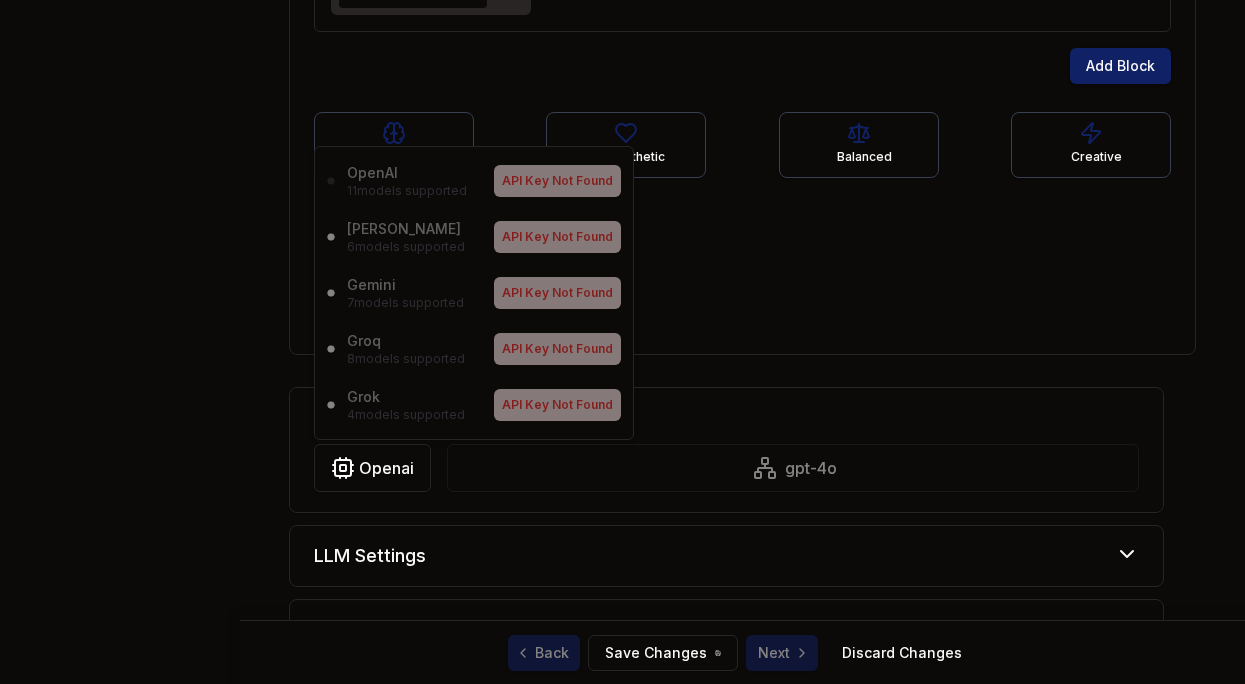 click on "Toggle theme Toggle user menu Chat Dashboard Create Prompts Workflow (BETA) Templates Teams API Keys Data Room Tools Send Feedback   Edit     Simulation     Publish     Monitor     Use   Prompt Manager The name and description aren't sent to the AI, but a good name will help  Hootie  find the most suitable prompt more easily. Prompt Name Description System Context Greeting Text *** *Use '{ }' to add variables, e.g, '{variable-name}' *Use '[[ ]]' to add comments, e.g, '[[This is a comment]]' Blocks Add Variation Add Block Analytical Empathetic Balanced Creative Variables Variables (denoted by: {variable-name}) Model Selection openai gpt-4o LLM Settings  Temperature 1 Max Tokens 4096 **** Top P 1 Frequency Penalty 0 Presence Penalty 0 Refetch context for every message Aggregate citations Tags Add Tags Overview Name:   Description: System Context: Variations as shown: Variables (denoted by: {variable-name}) Preview Chatbot Back Save Changes  Next Discard Changes OpenAI 11  models supported API Key Not Found 6 7" at bounding box center [622, -488] 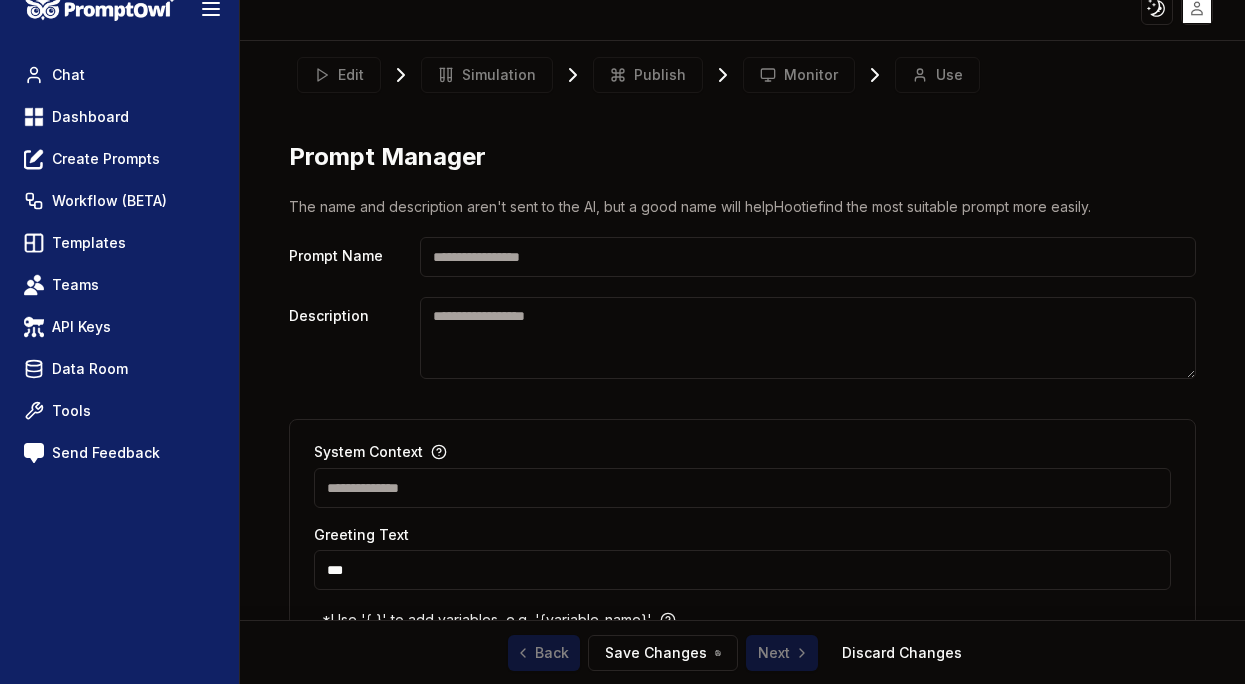 scroll, scrollTop: 0, scrollLeft: 0, axis: both 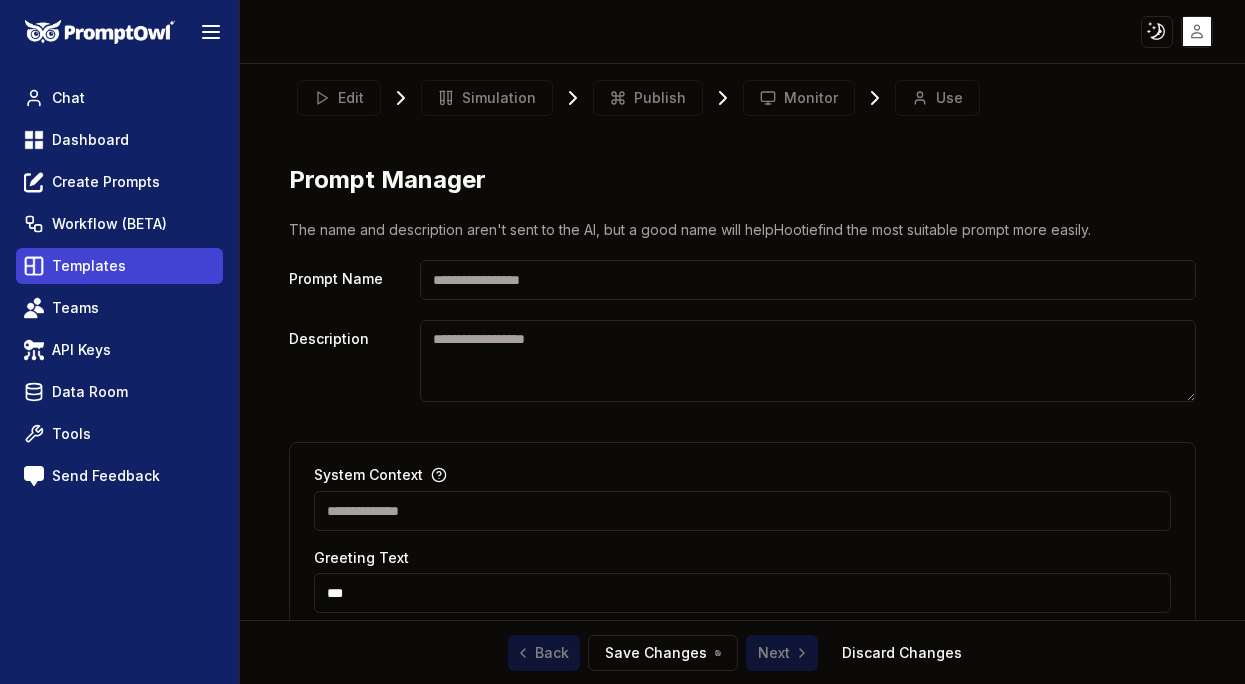 click on "Templates" at bounding box center [89, 266] 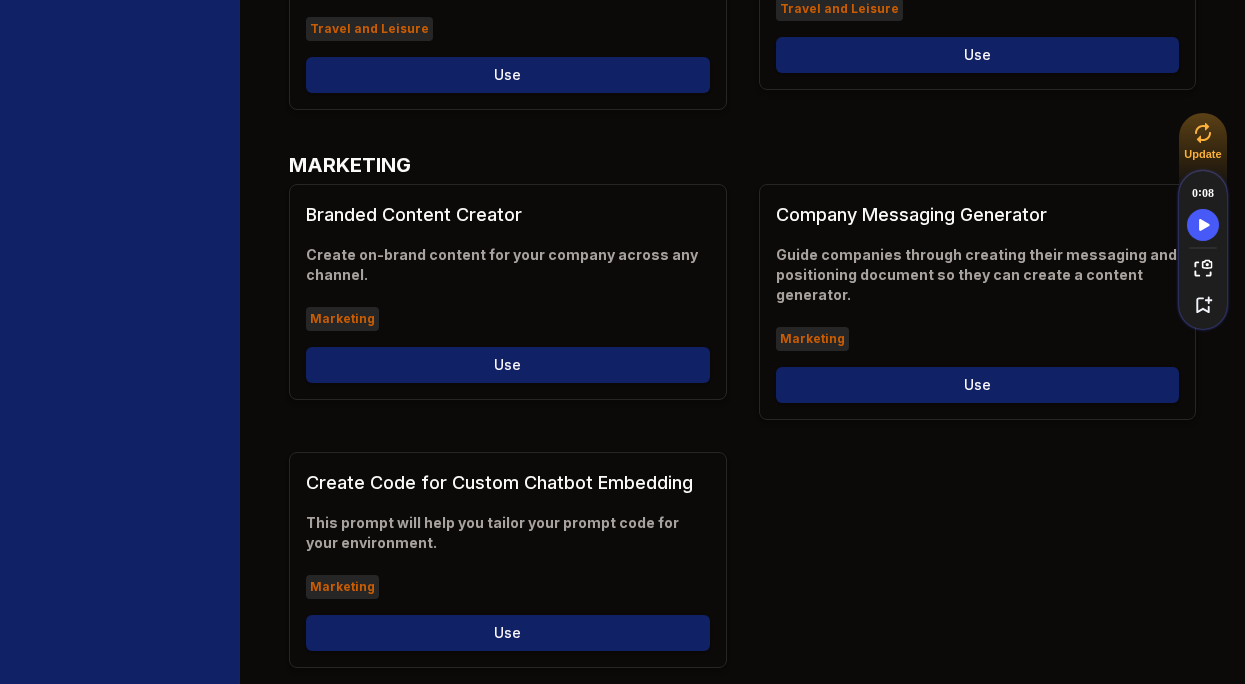 scroll, scrollTop: 4436, scrollLeft: 0, axis: vertical 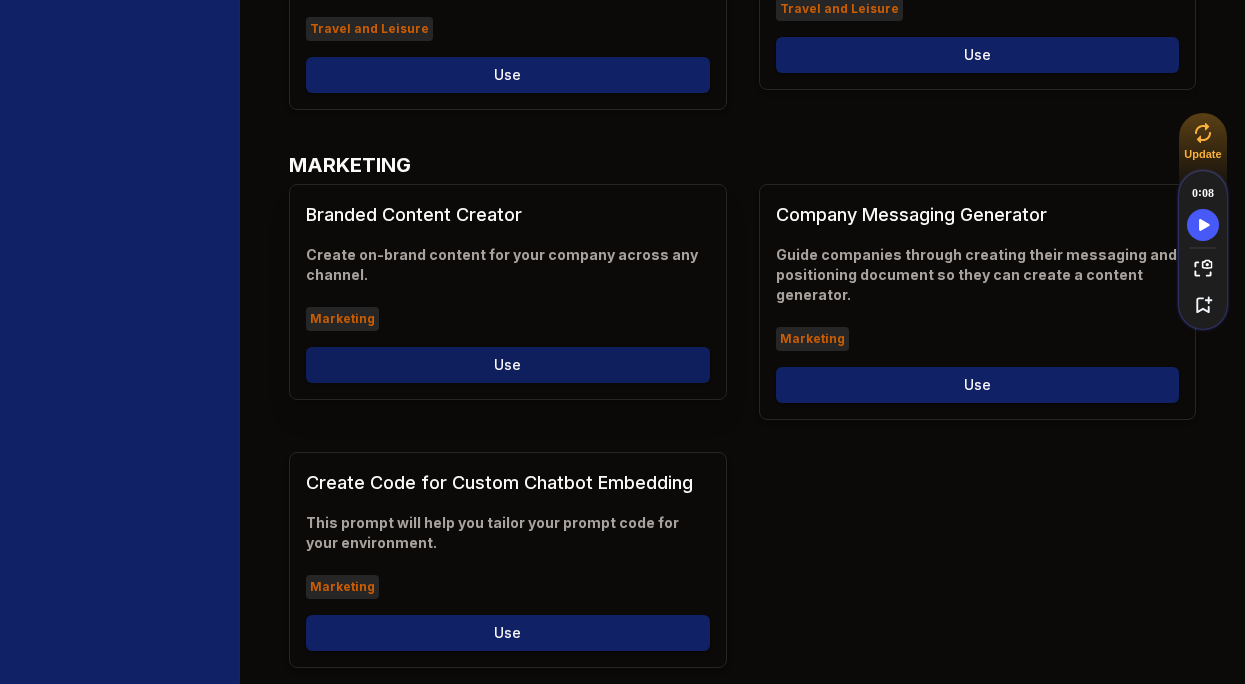 click on "Use" at bounding box center (508, 365) 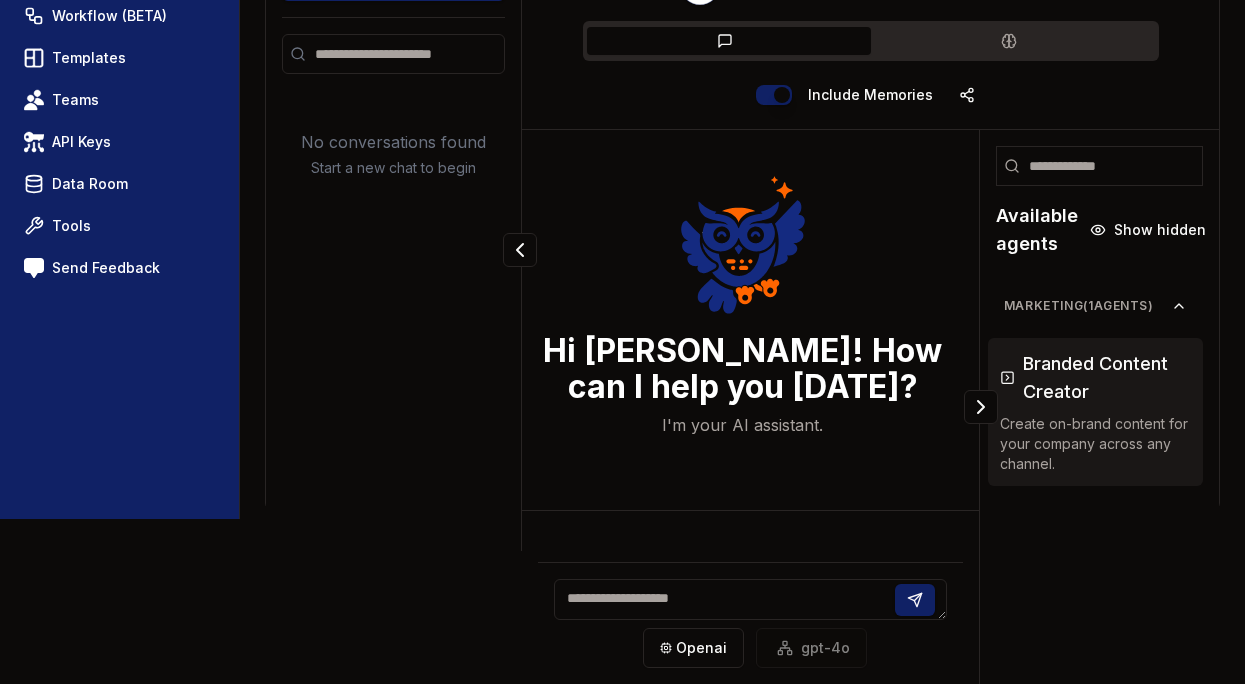 scroll, scrollTop: 0, scrollLeft: 0, axis: both 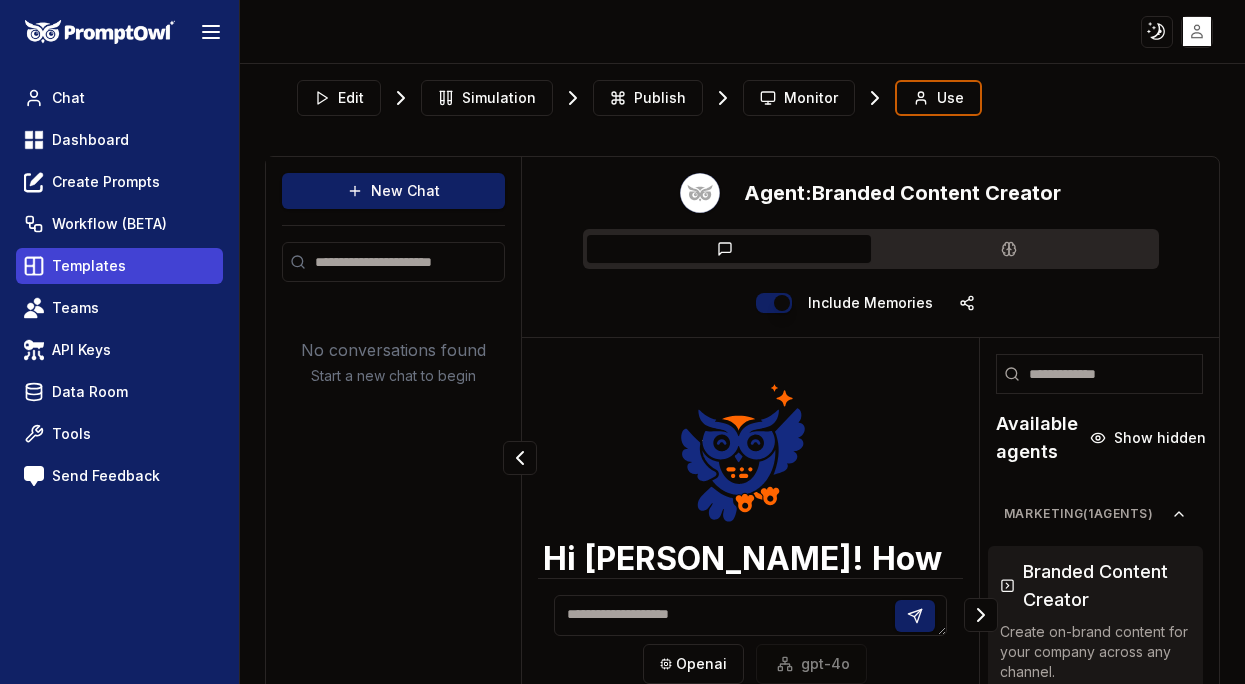 click on "Templates" at bounding box center [89, 266] 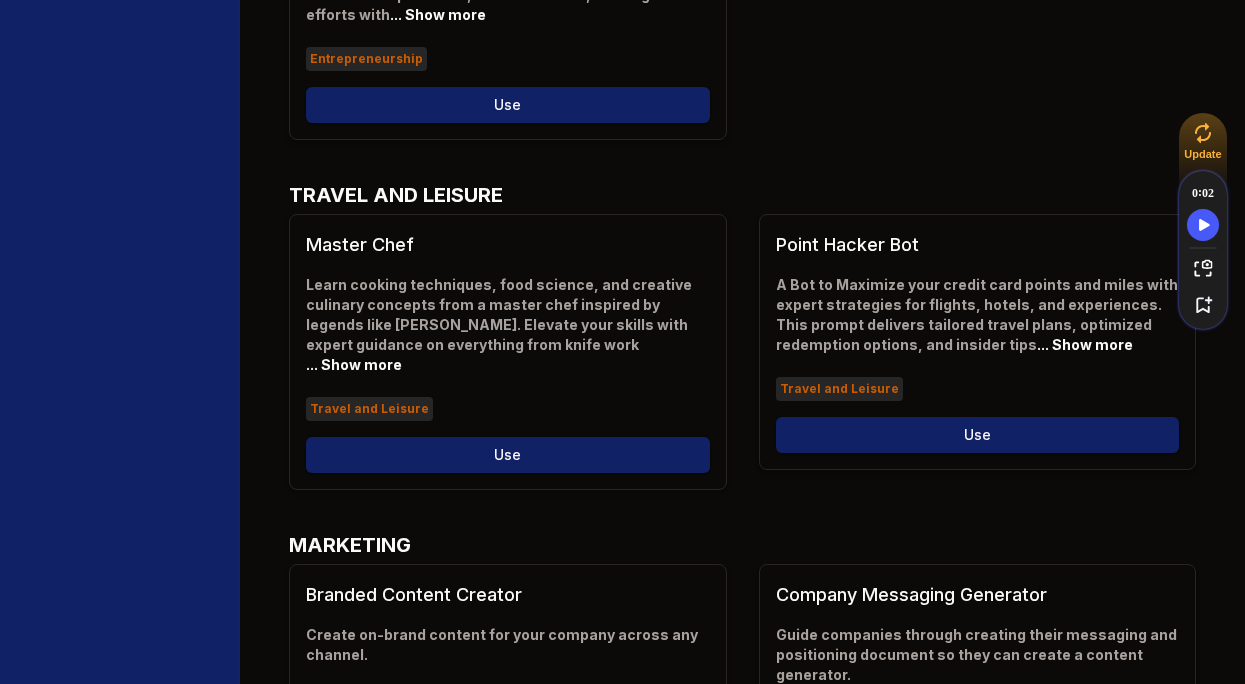 scroll, scrollTop: 4436, scrollLeft: 0, axis: vertical 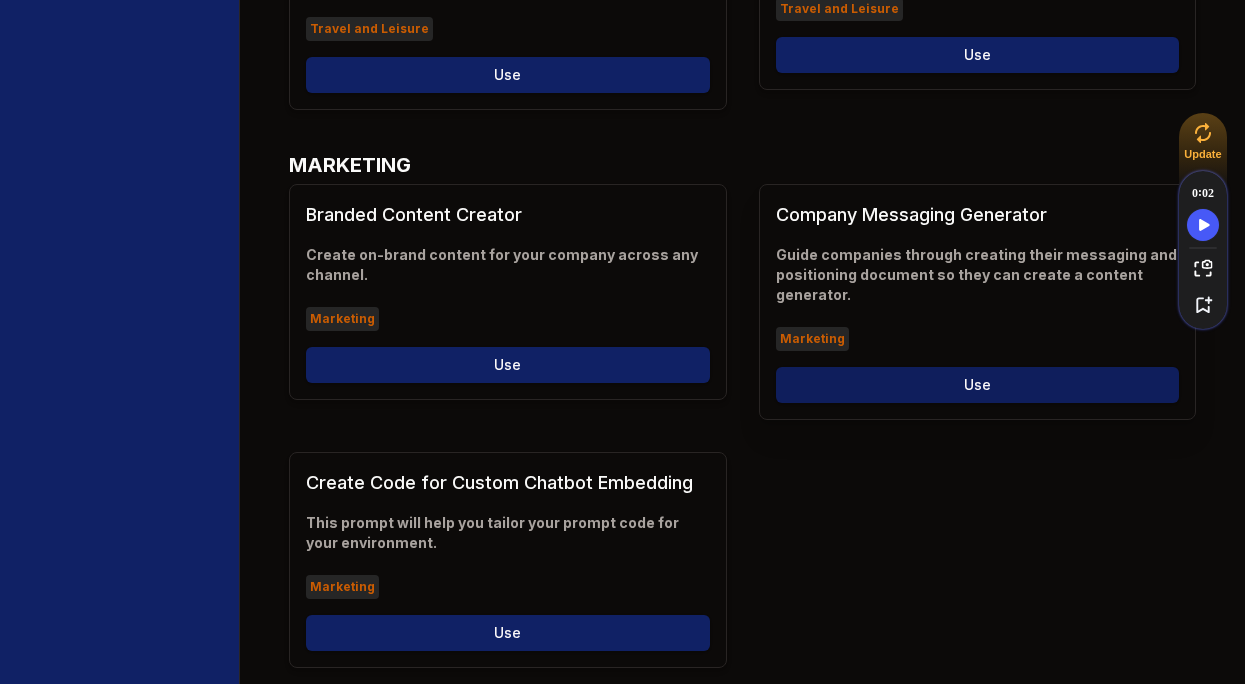 click on "Use" at bounding box center (978, 385) 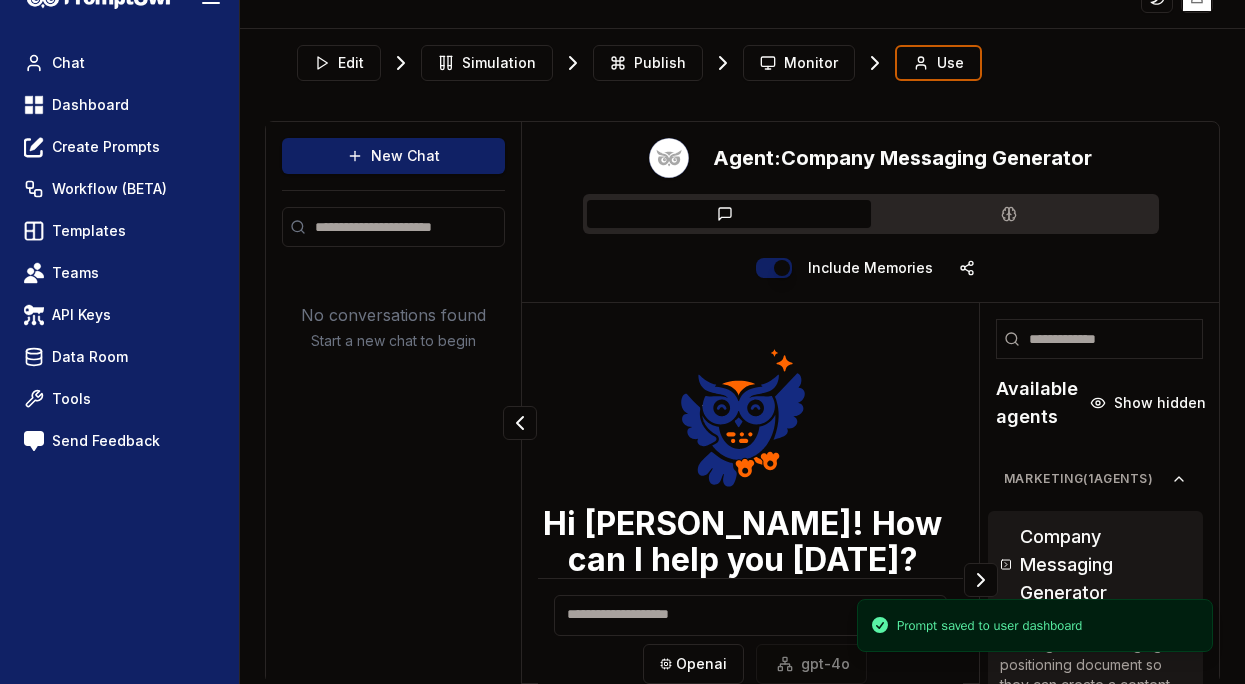 scroll, scrollTop: 0, scrollLeft: 0, axis: both 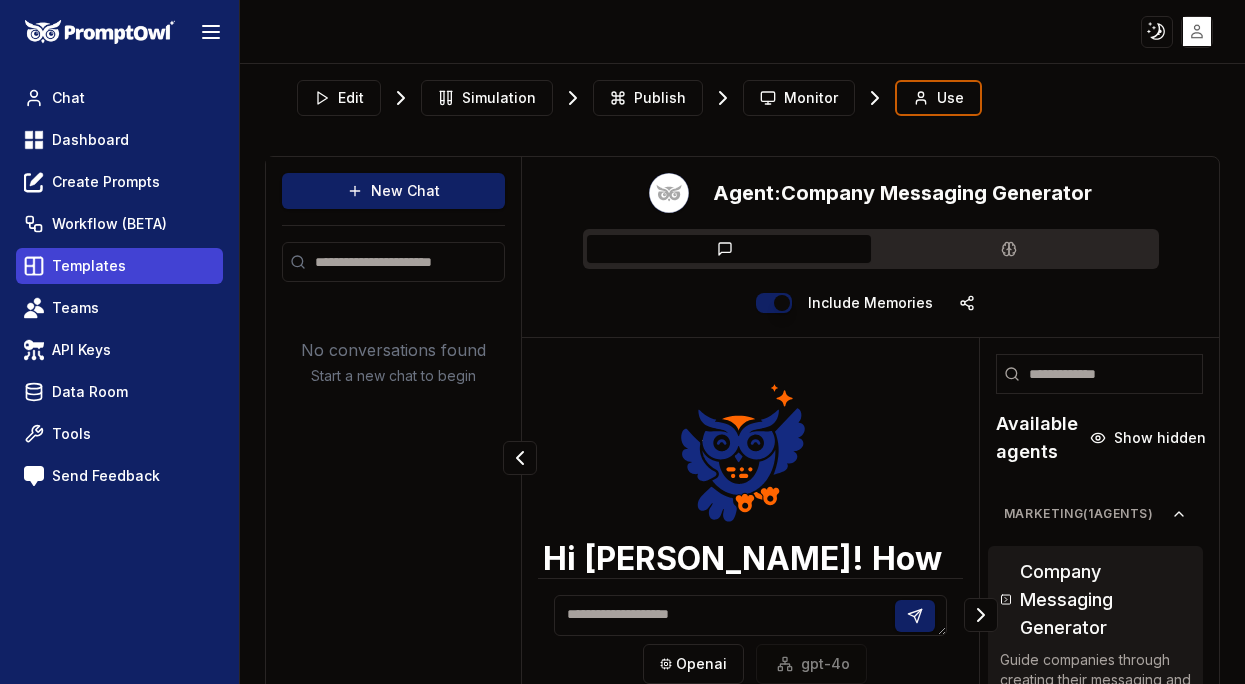 click on "Templates" at bounding box center [89, 266] 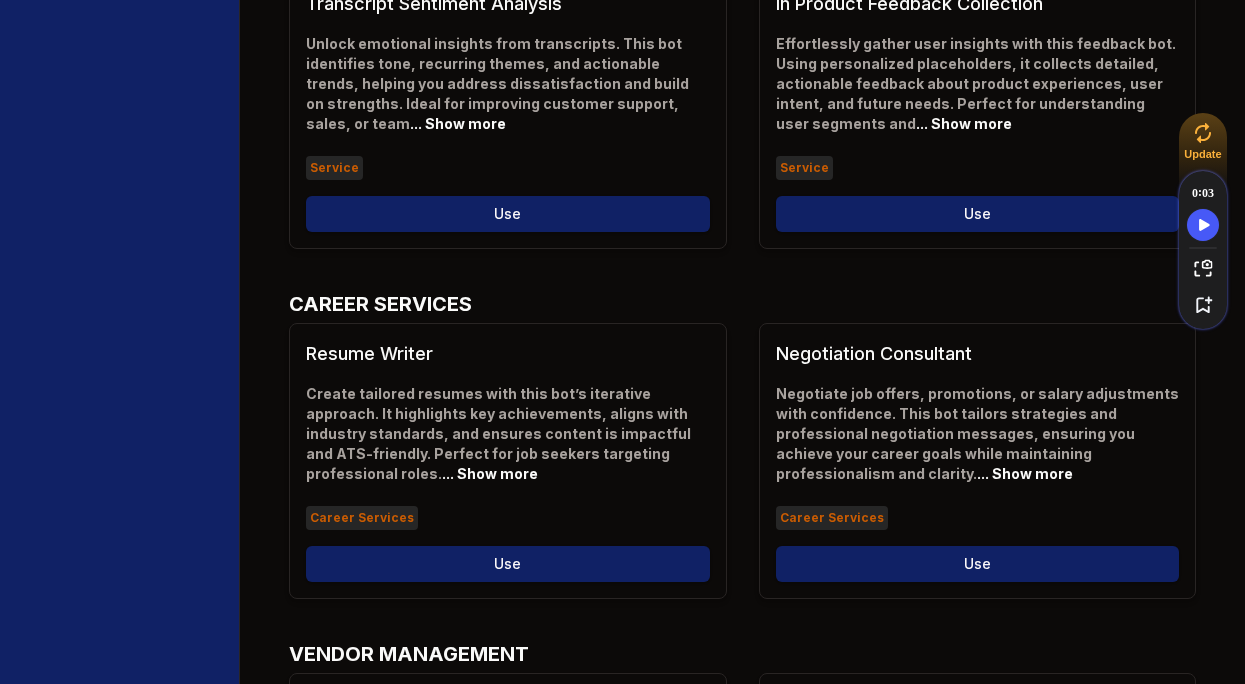 scroll, scrollTop: 0, scrollLeft: 0, axis: both 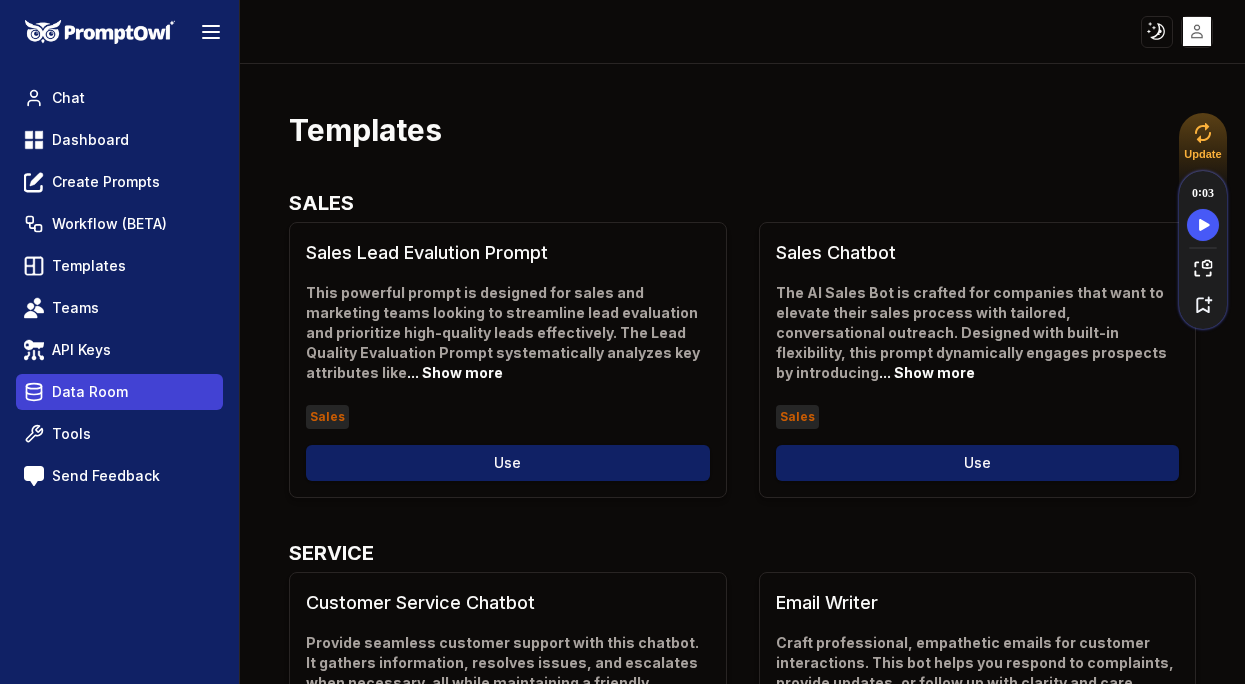 click on "Data Room" at bounding box center [90, 392] 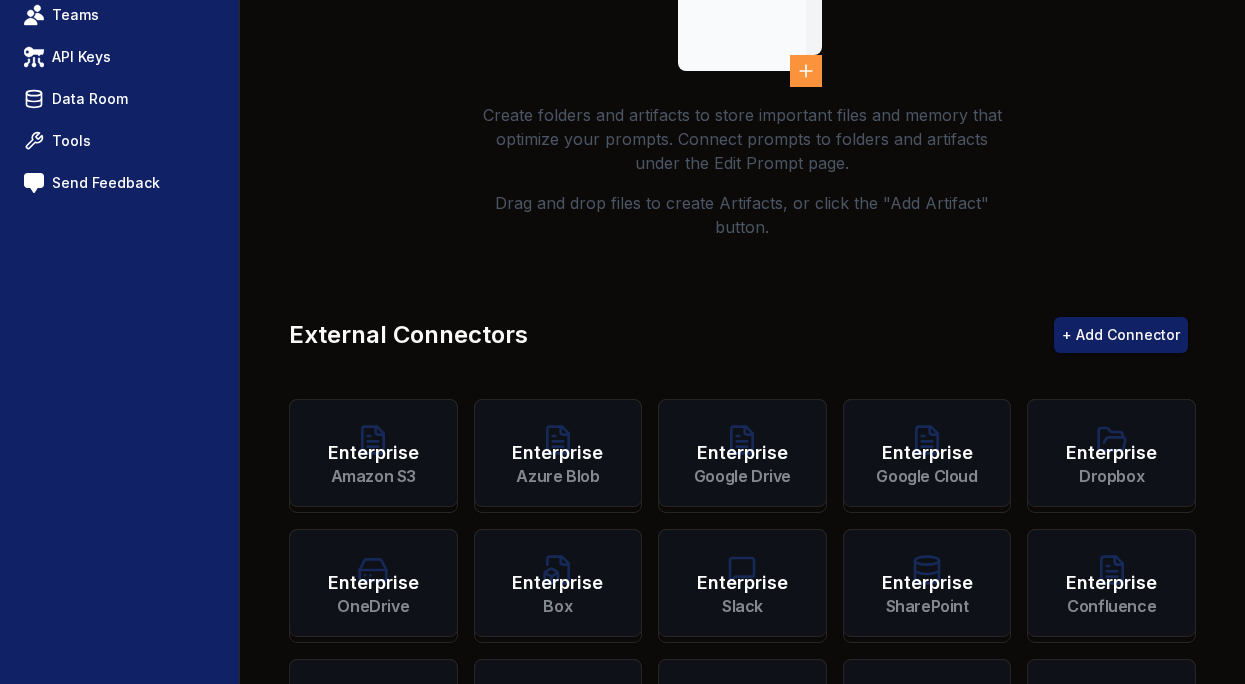 scroll, scrollTop: 0, scrollLeft: 0, axis: both 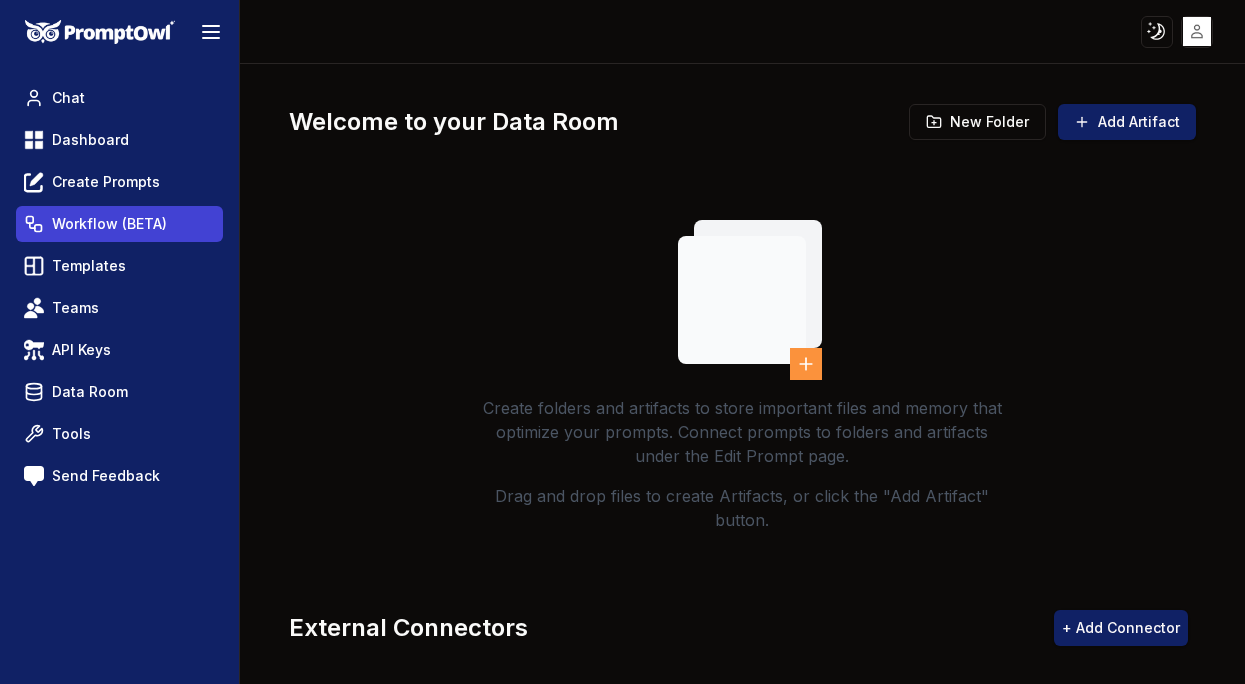 click on "Workflow (BETA)" at bounding box center (119, 224) 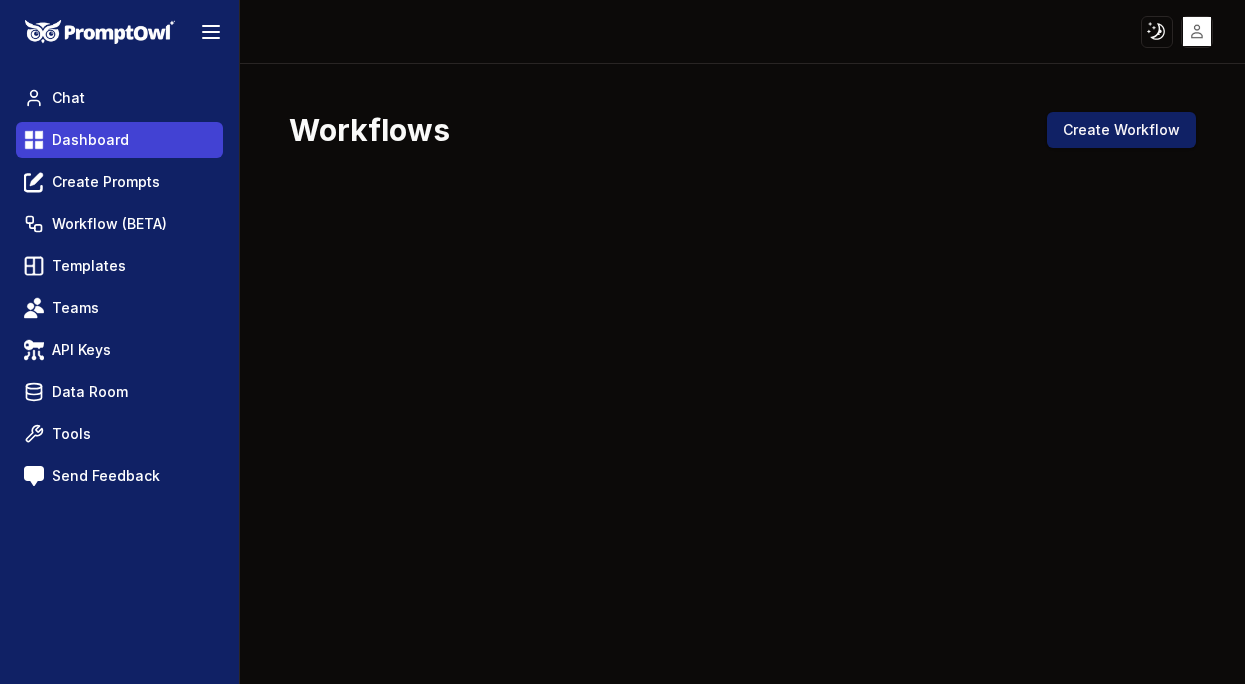 click on "Dashboard" at bounding box center (90, 140) 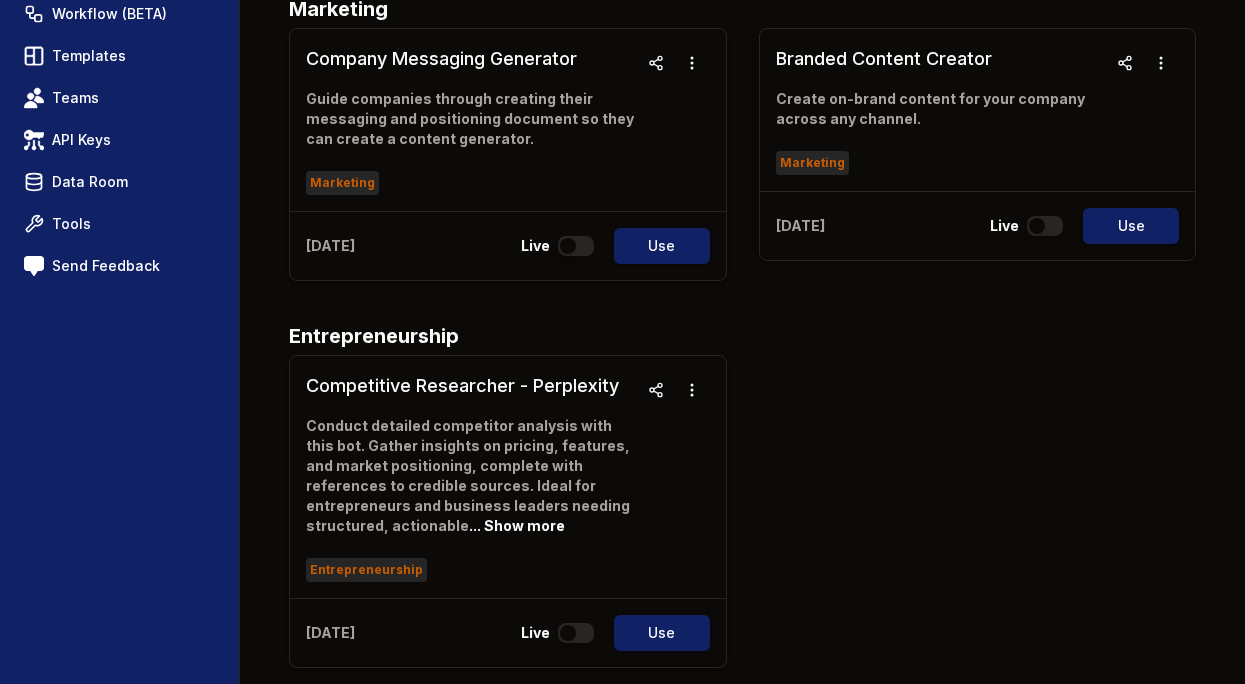 scroll, scrollTop: 0, scrollLeft: 0, axis: both 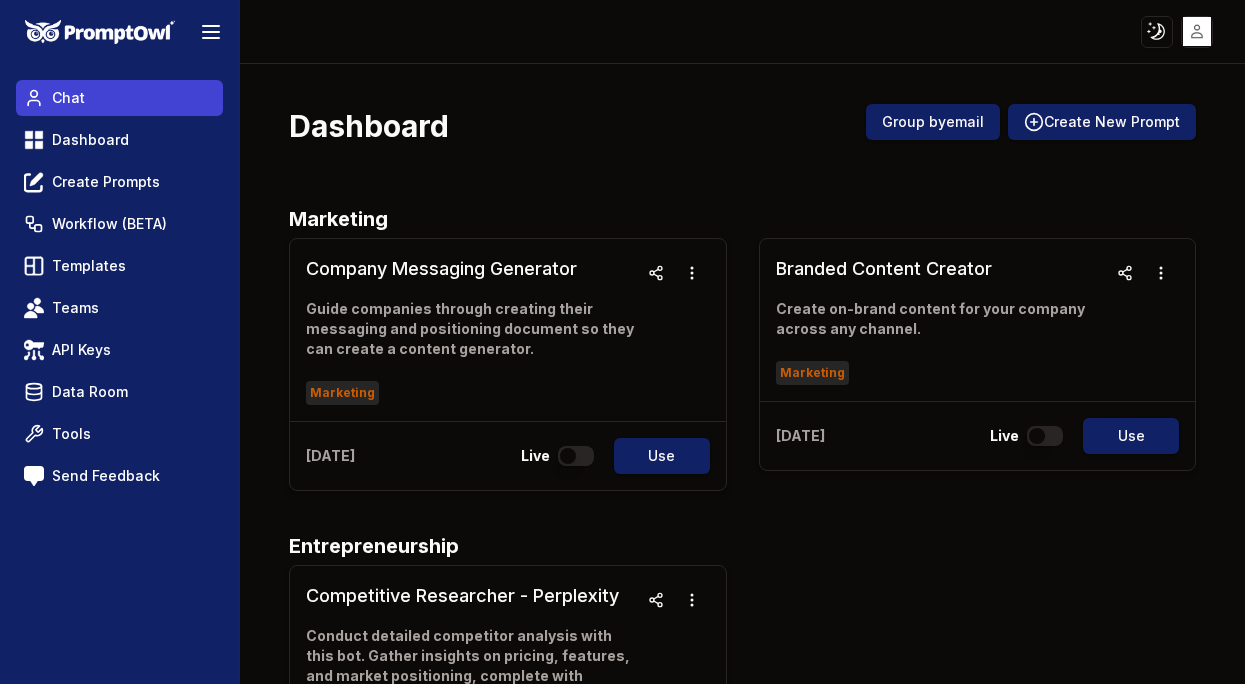 click on "Chat" at bounding box center (119, 98) 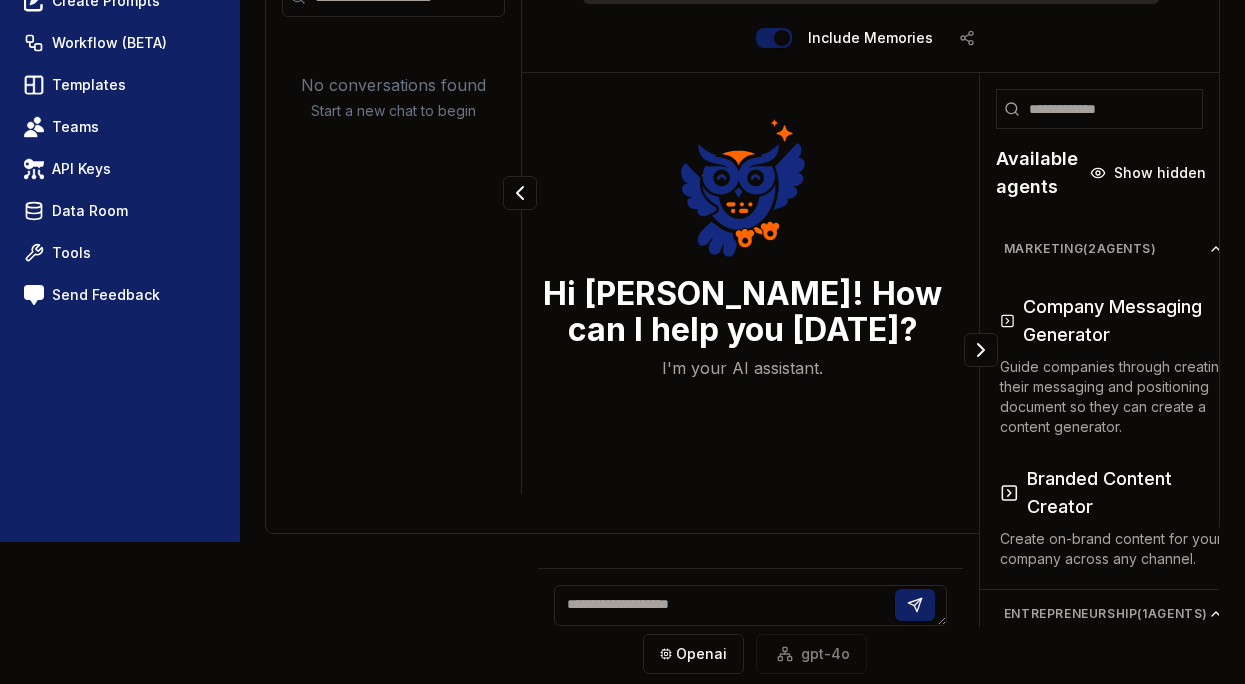 scroll, scrollTop: 187, scrollLeft: 0, axis: vertical 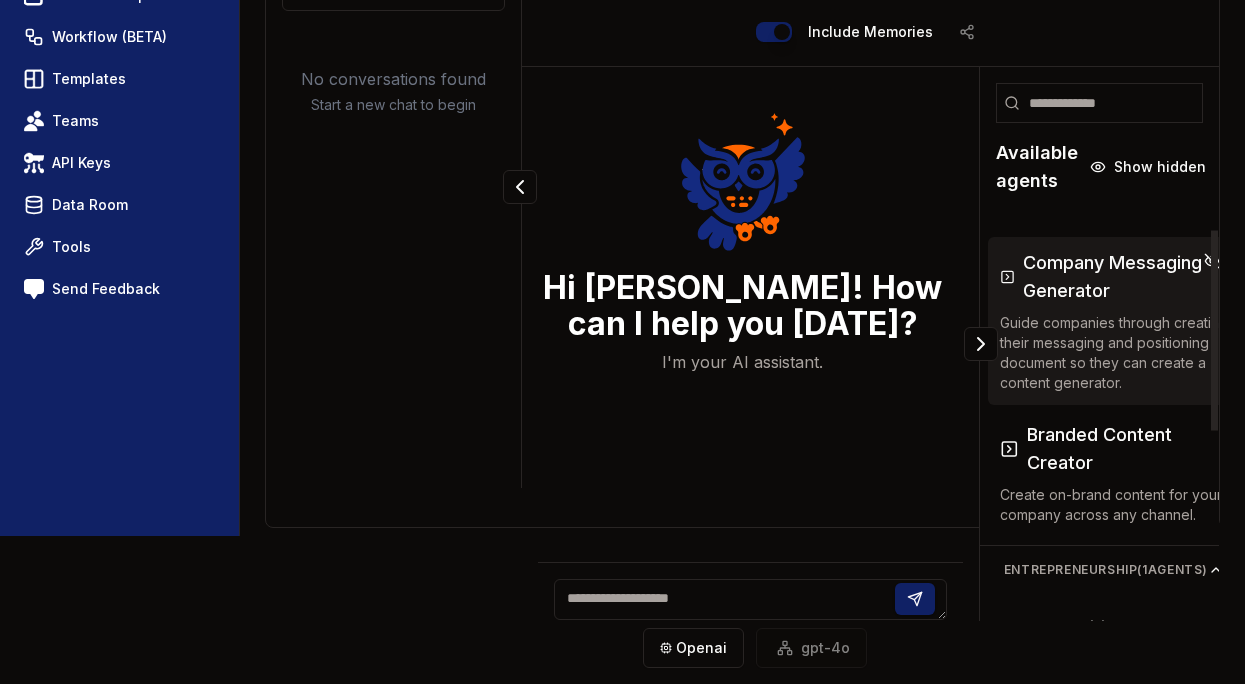 click 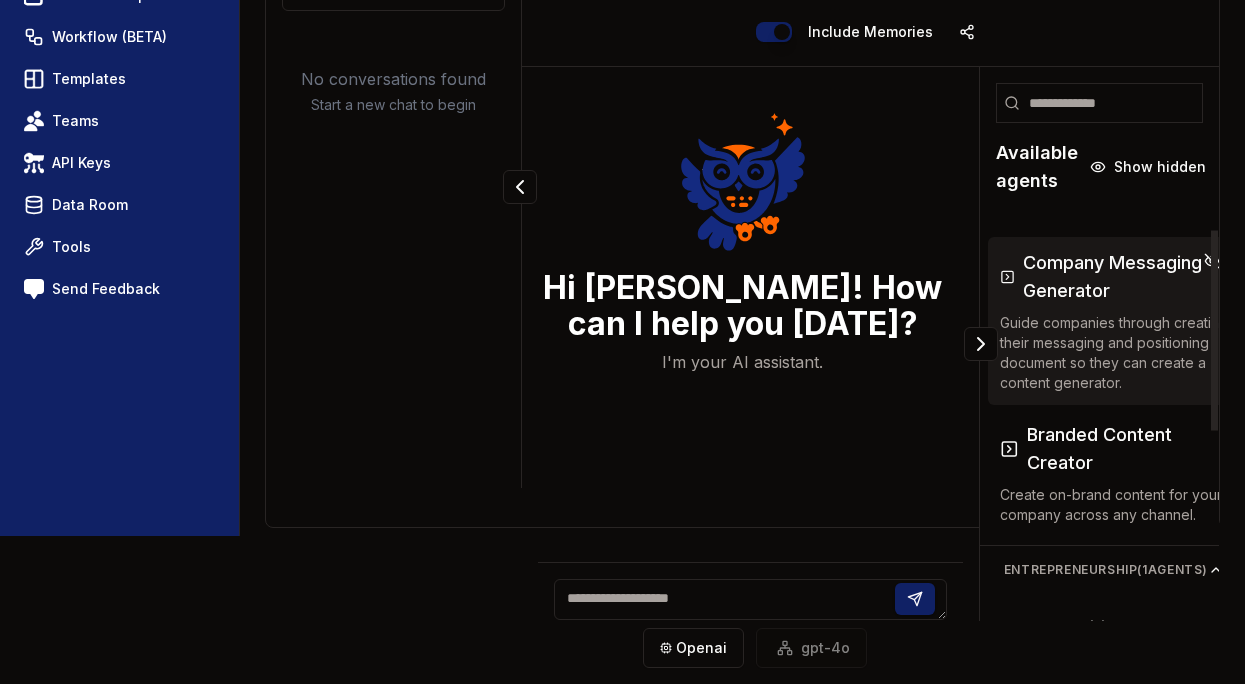 click 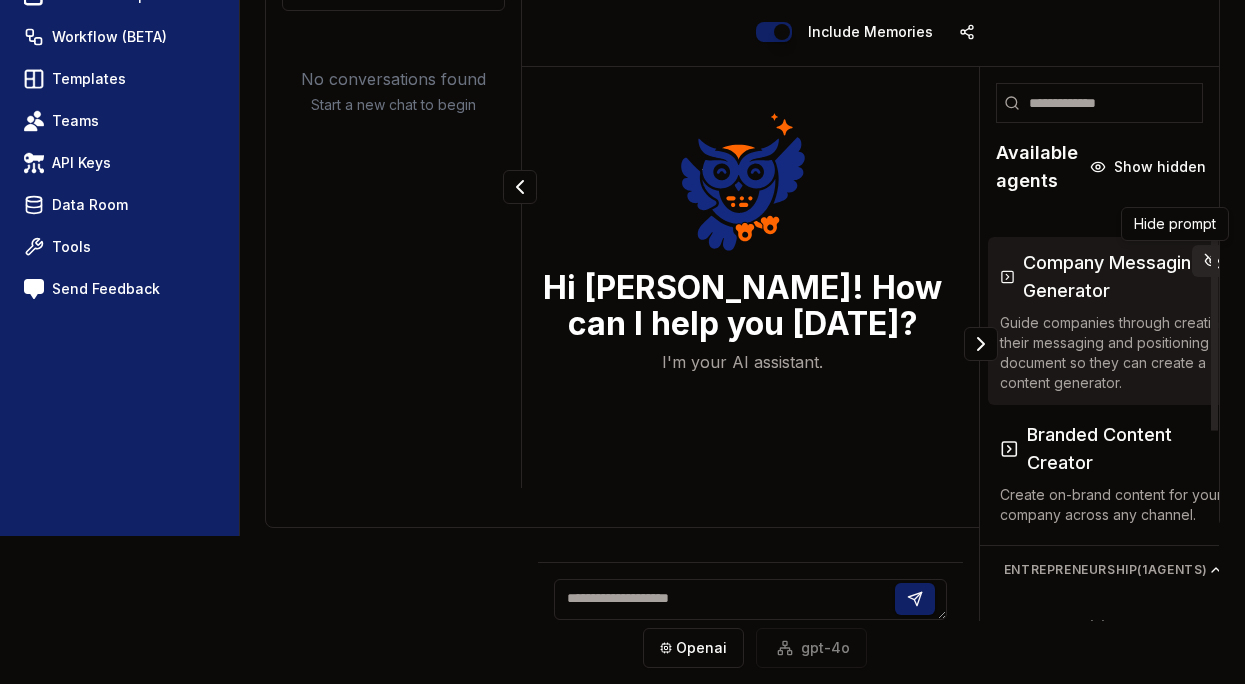 click 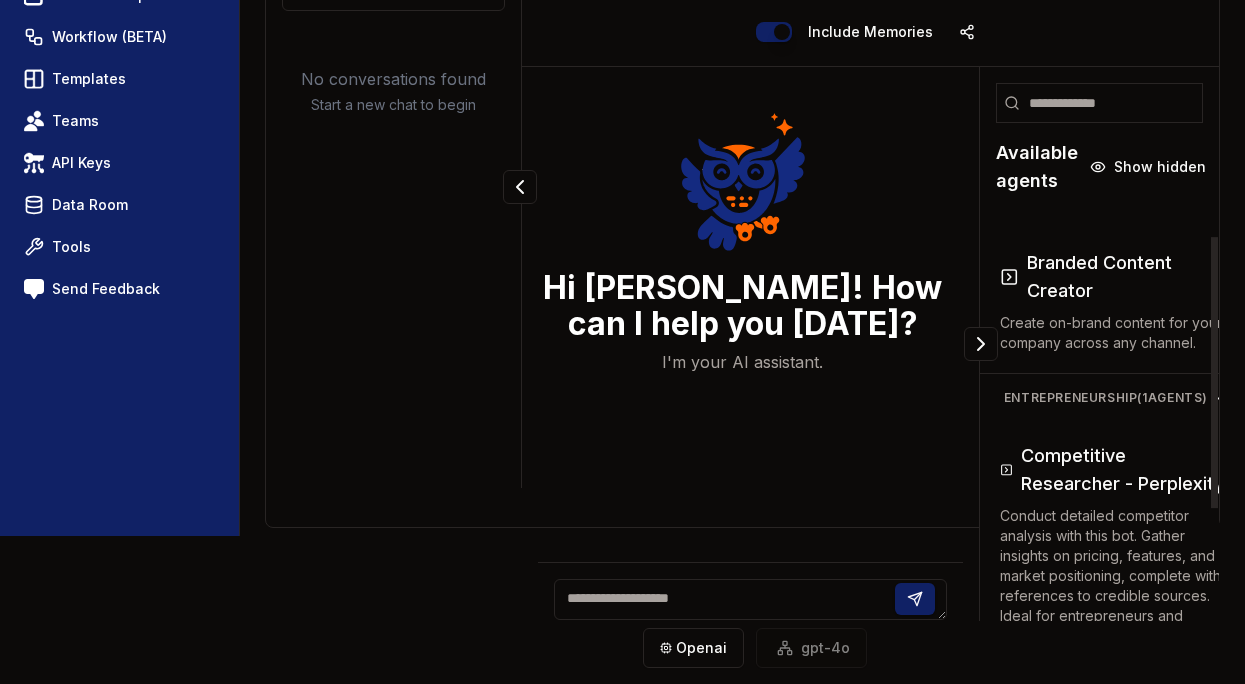 click 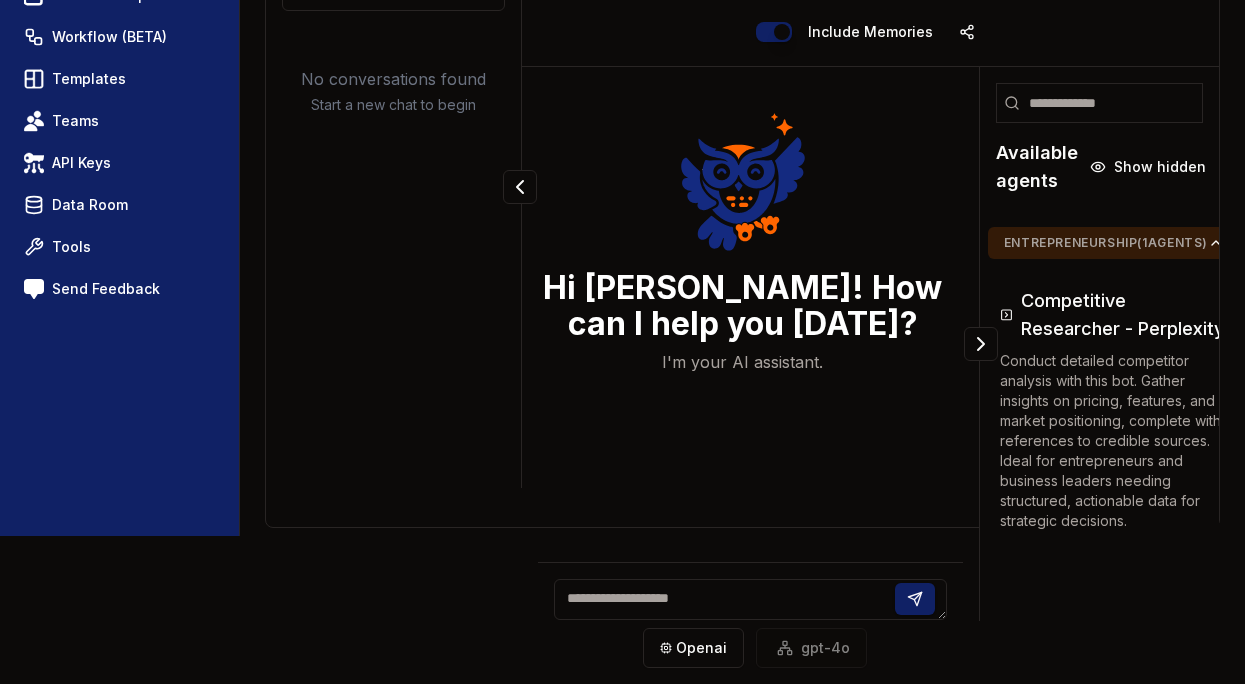 click 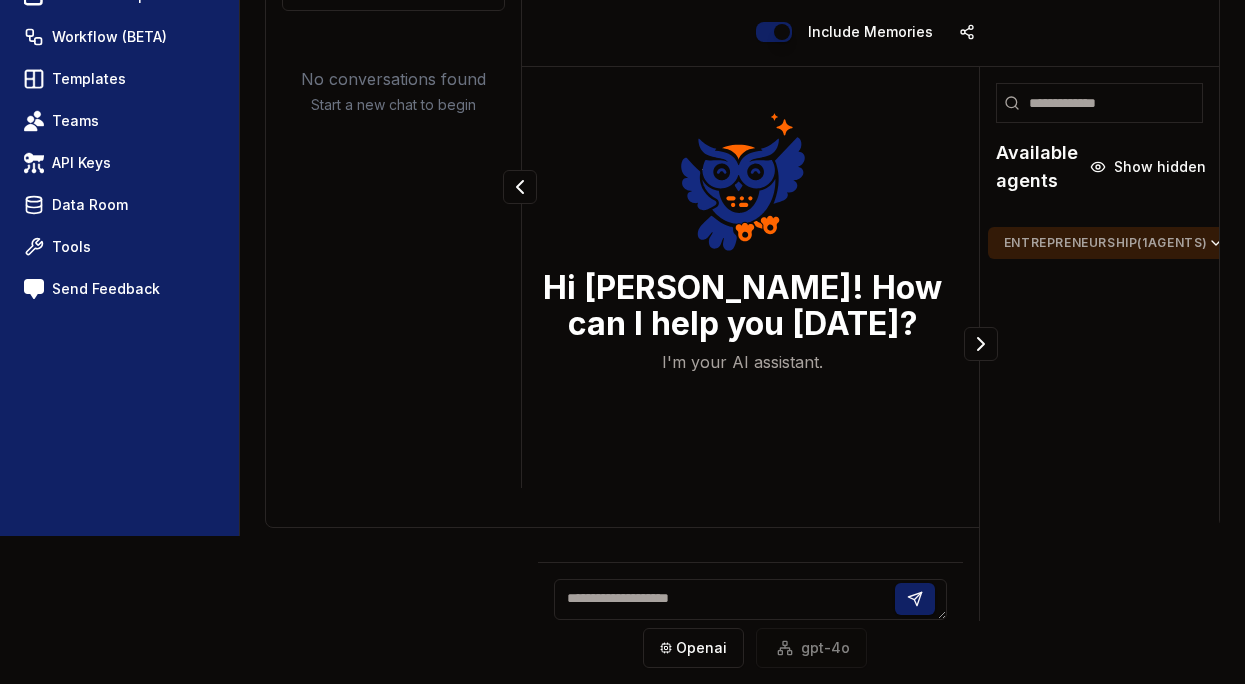 click 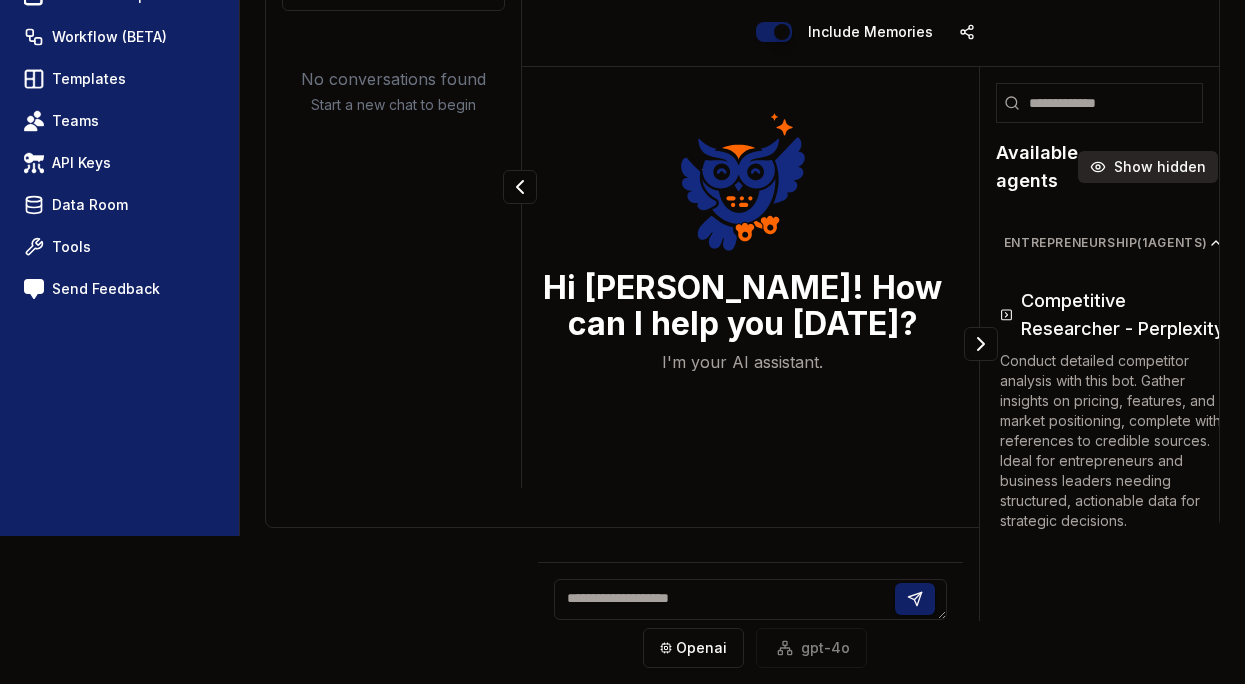 click on "Show hidden" at bounding box center (1148, 167) 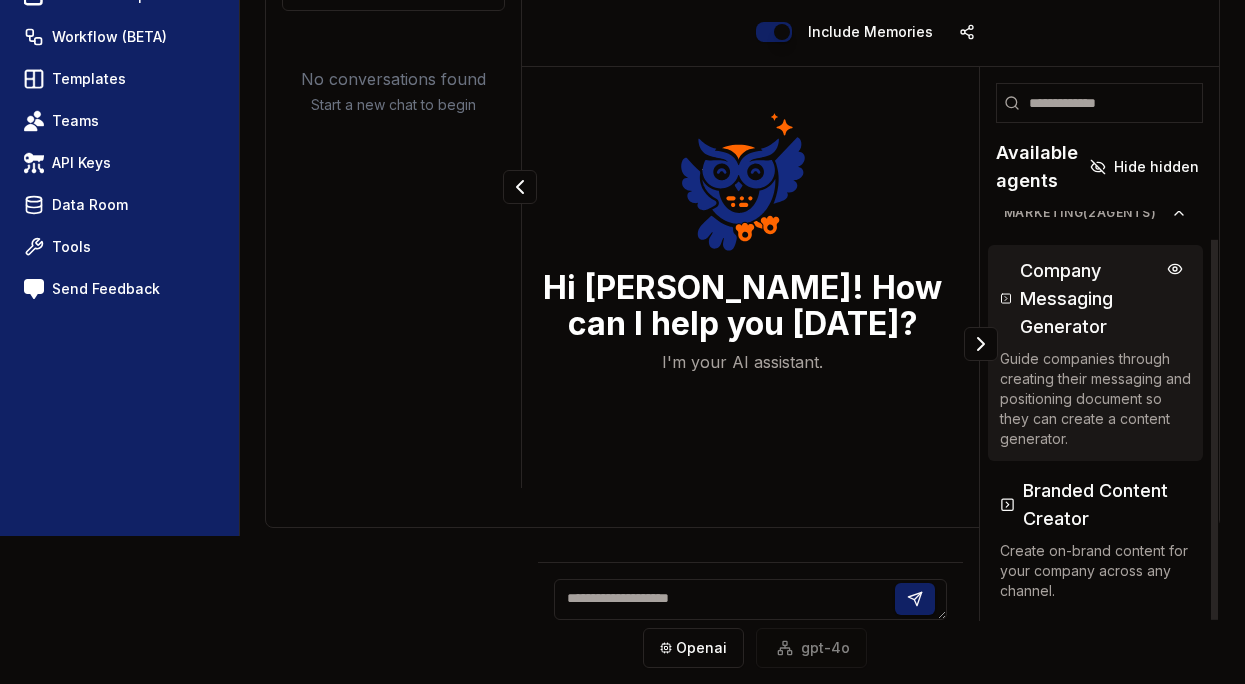 scroll, scrollTop: 0, scrollLeft: 0, axis: both 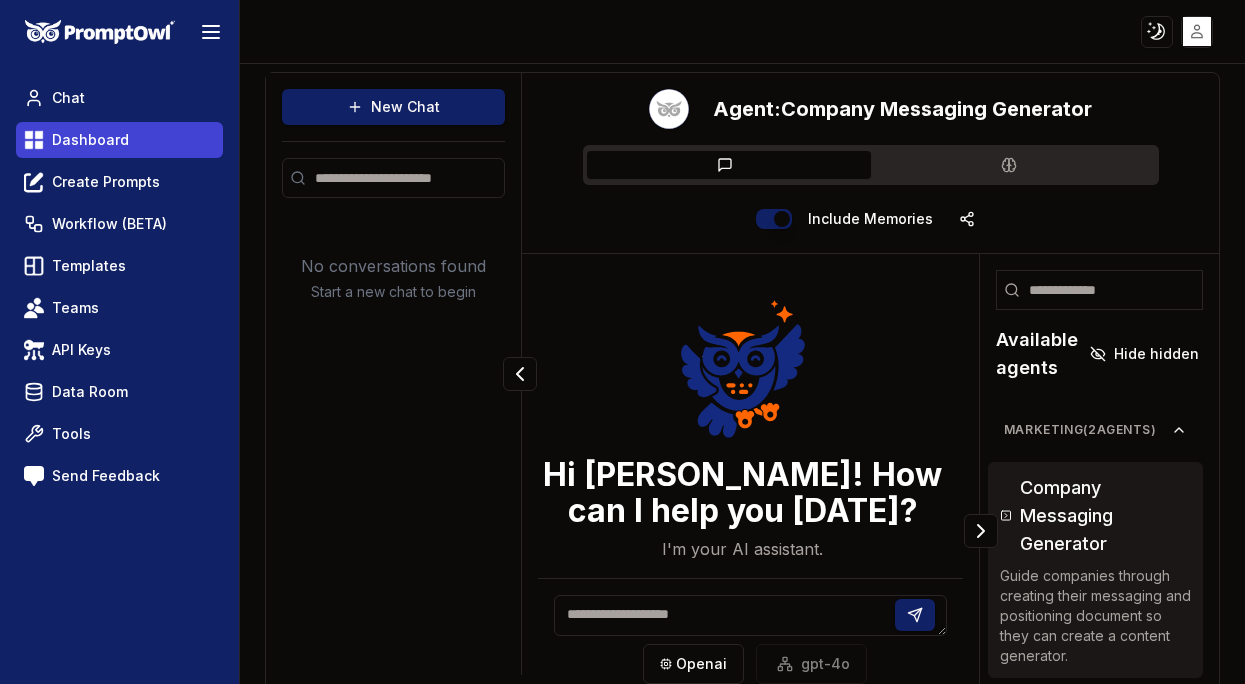 click on "Dashboard" at bounding box center (90, 140) 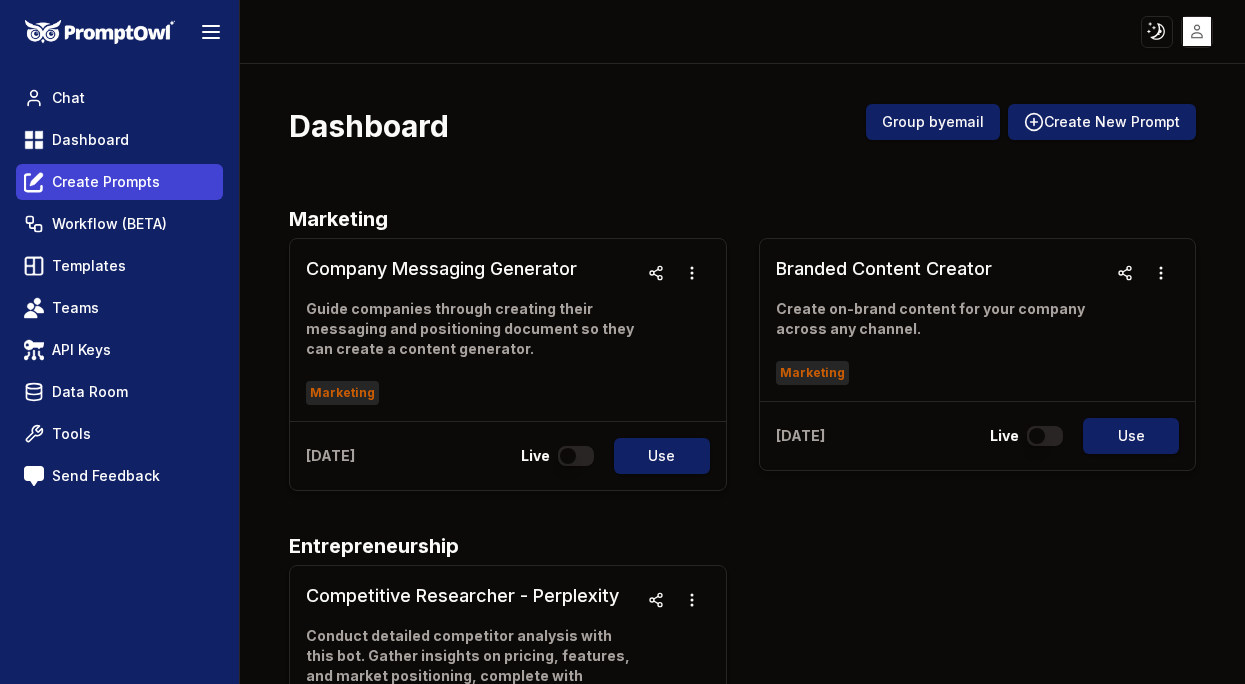 click on "Create Prompts" at bounding box center (106, 182) 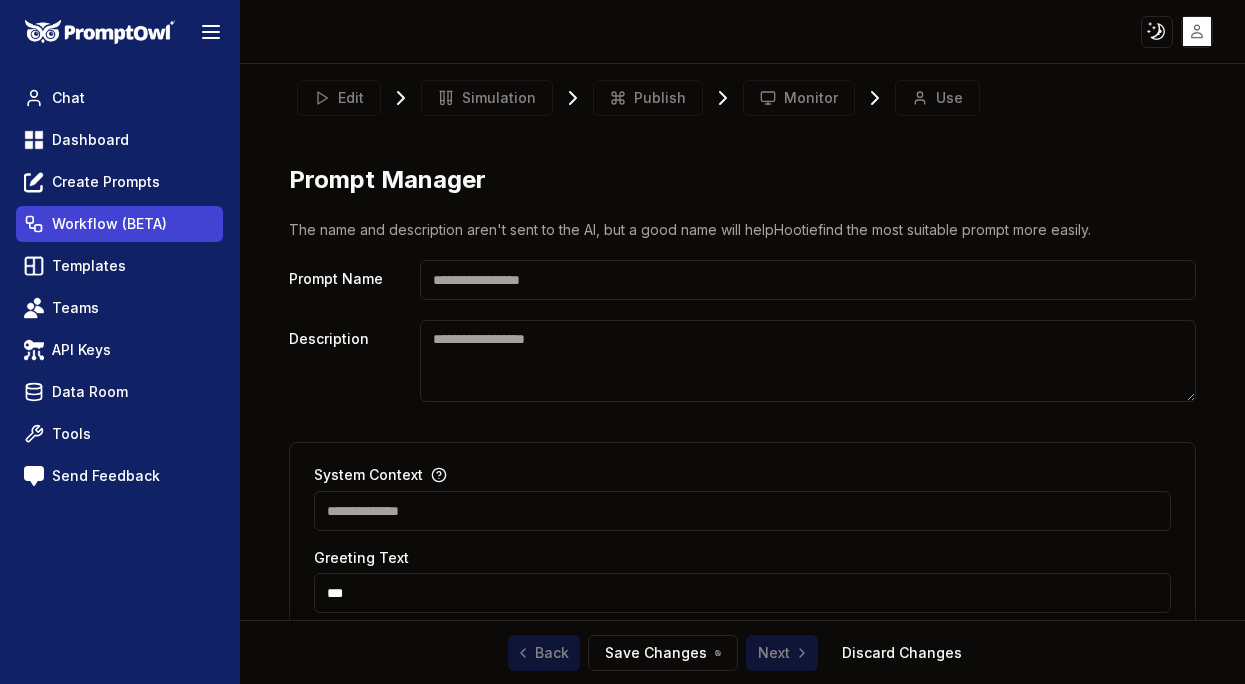 click on "Workflow (BETA)" at bounding box center [109, 224] 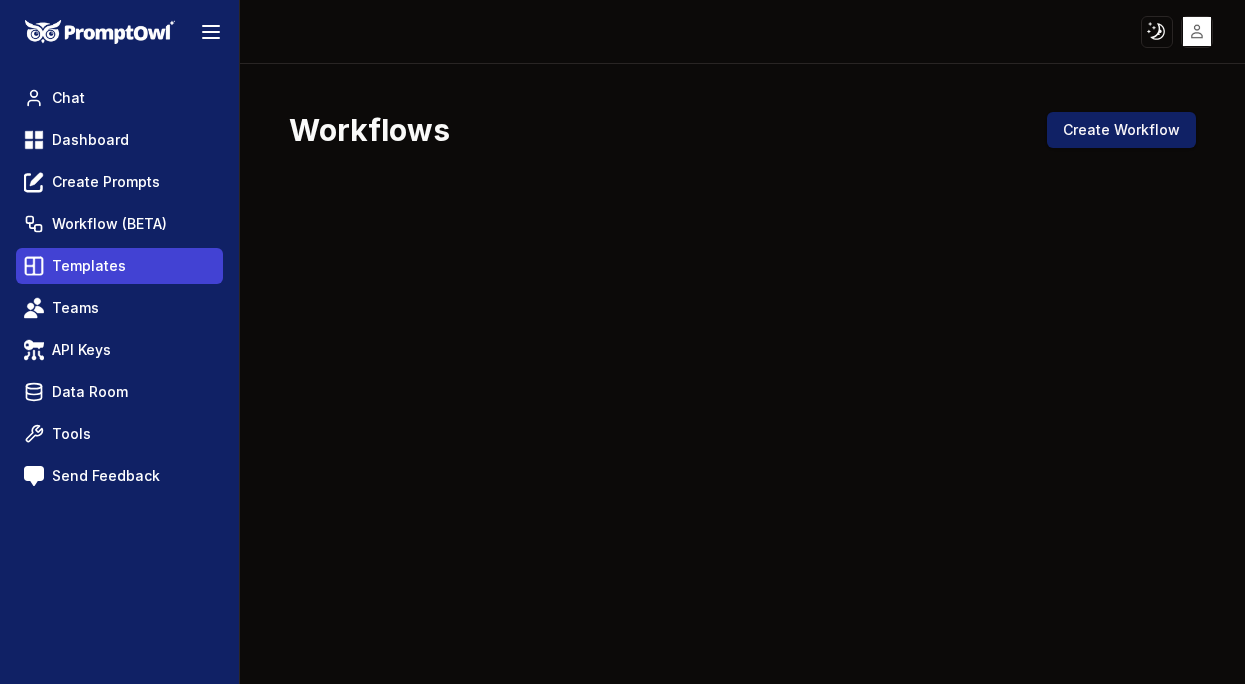 click on "Templates" at bounding box center (89, 266) 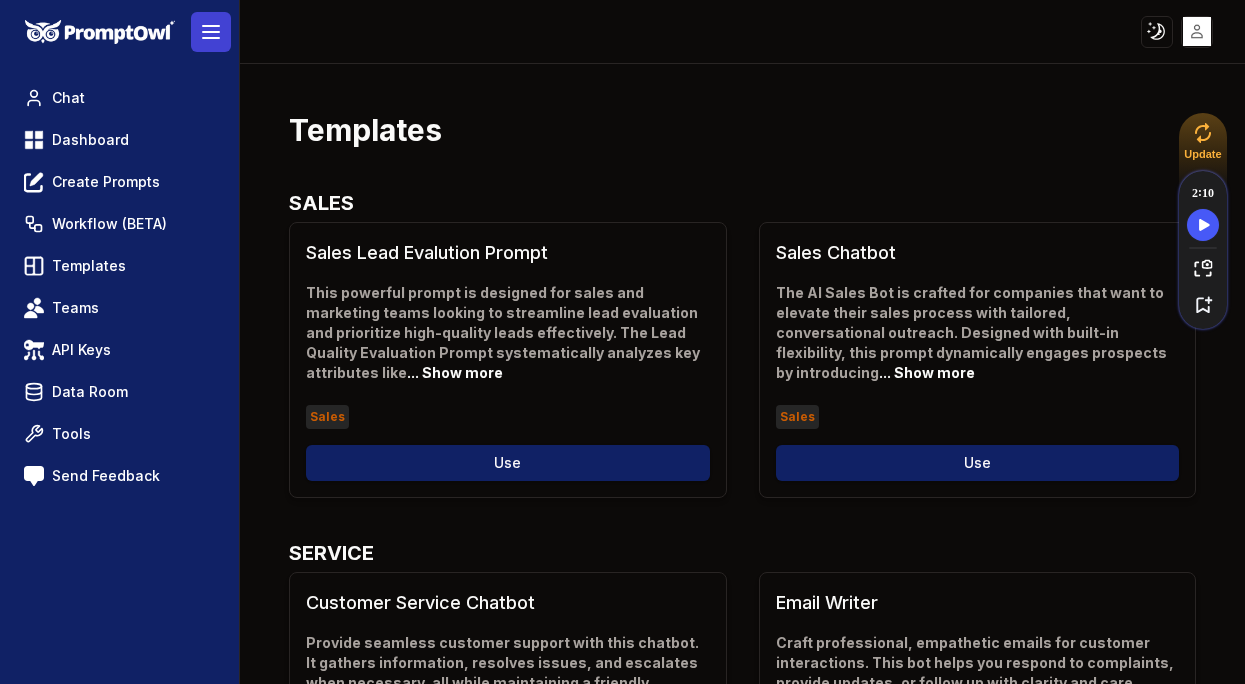 click 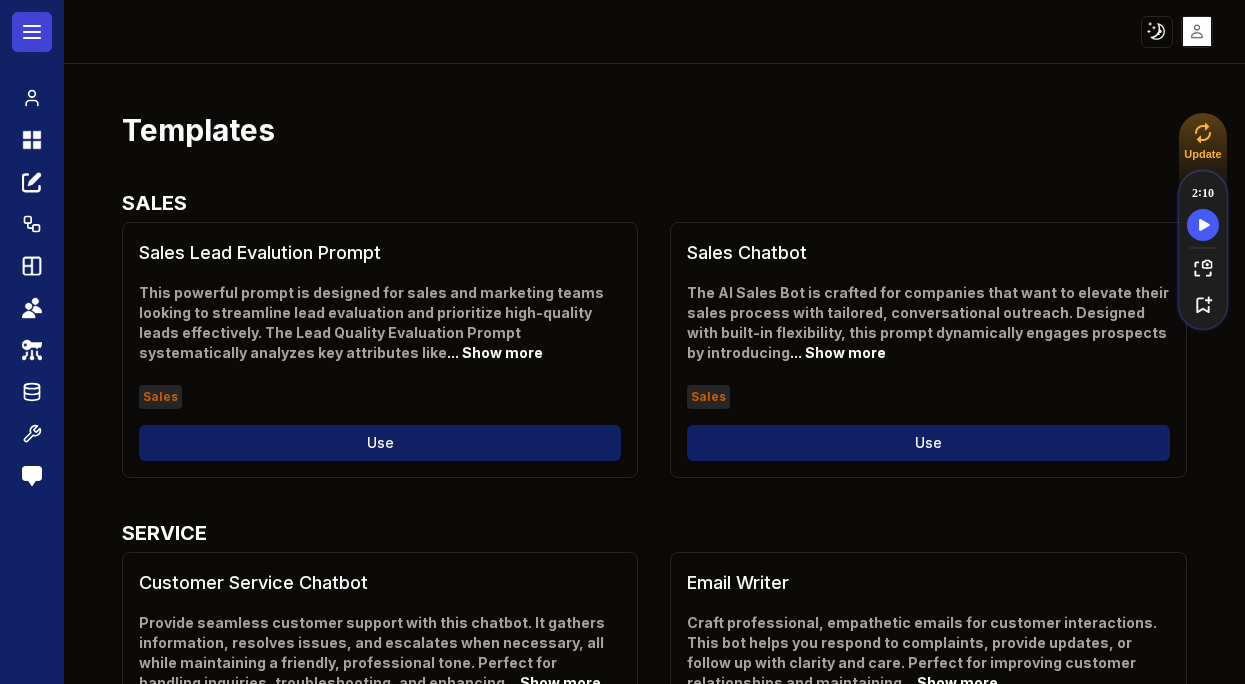 click 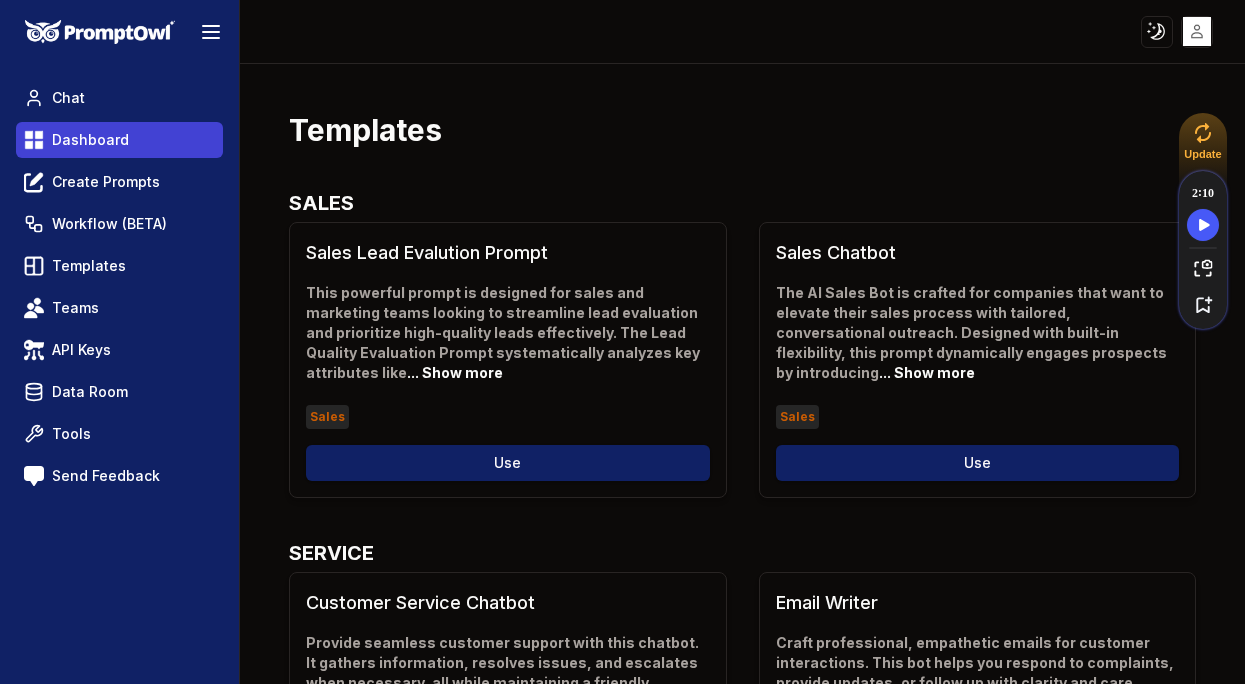 click on "Dashboard" at bounding box center (90, 140) 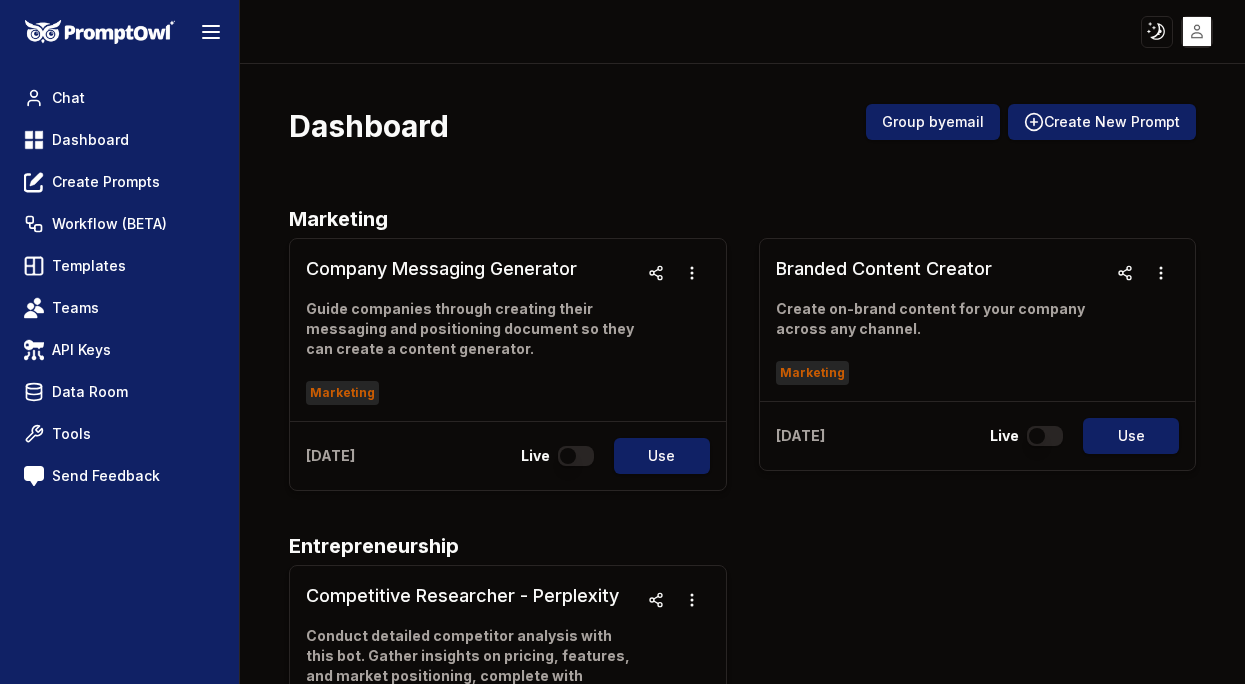 click on "Toggle theme Toggle user menu Chat Dashboard Create Prompts Workflow (BETA) Templates Teams API Keys Data Room Tools Send Feedback Dashboard Group by  email   Create New Prompt   Marketing Company Messaging Generator Guide companies through creating their messaging and positioning document so they can create a content generator. Marketing July 8, 2025 Live Use Branded Content Creator  Create on-brand content for your company across any channel. Marketing July 8, 2025 Live Use Entrepreneurship Competitive Researcher - Perplexity Conduct detailed competitor analysis with this bot. Gather insights on pricing, features, and market positioning, complete with references to credible sources. Ideal for entrepreneurs and business leaders needing structured, actionable ... Show more Entrepreneurship July 8, 2025 Live Use" at bounding box center (622, 447) 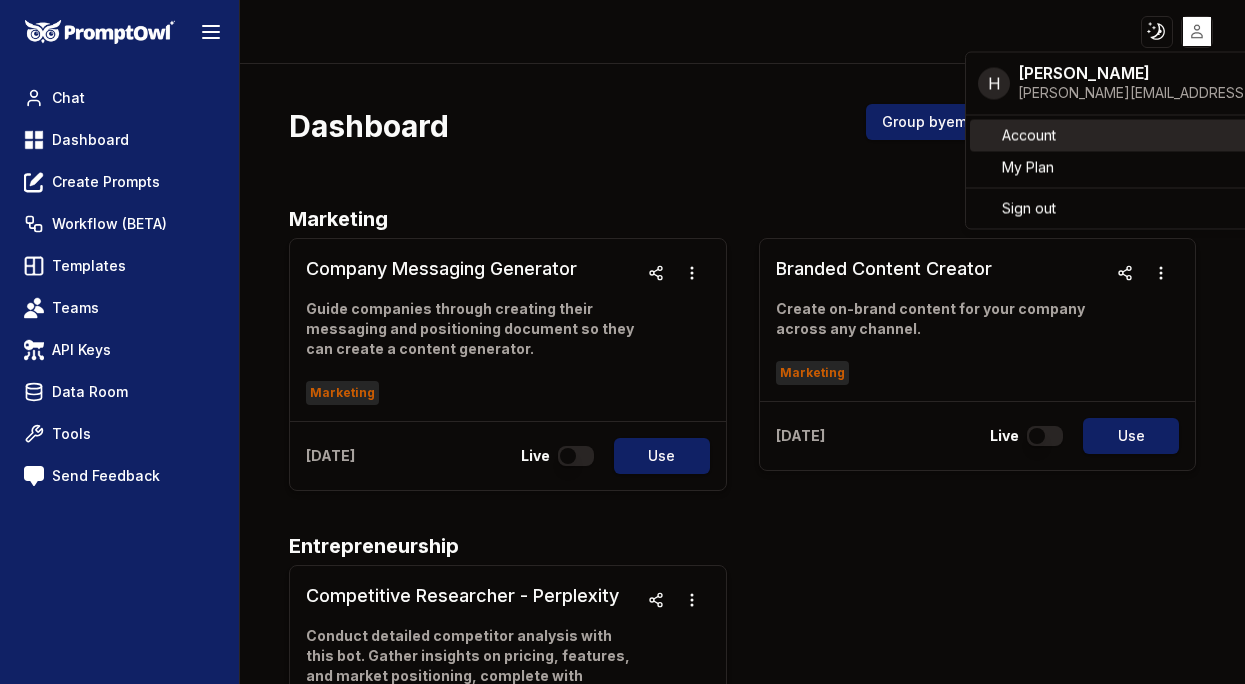click on "Account" at bounding box center [1029, 136] 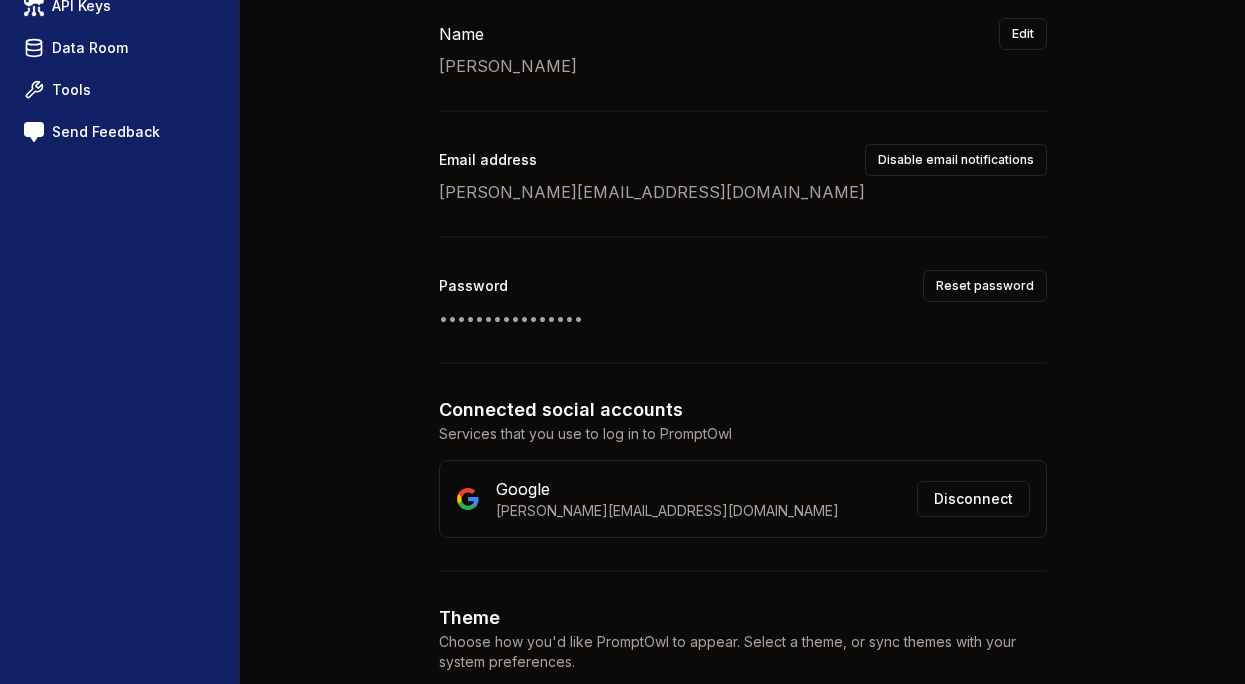 scroll, scrollTop: 0, scrollLeft: 0, axis: both 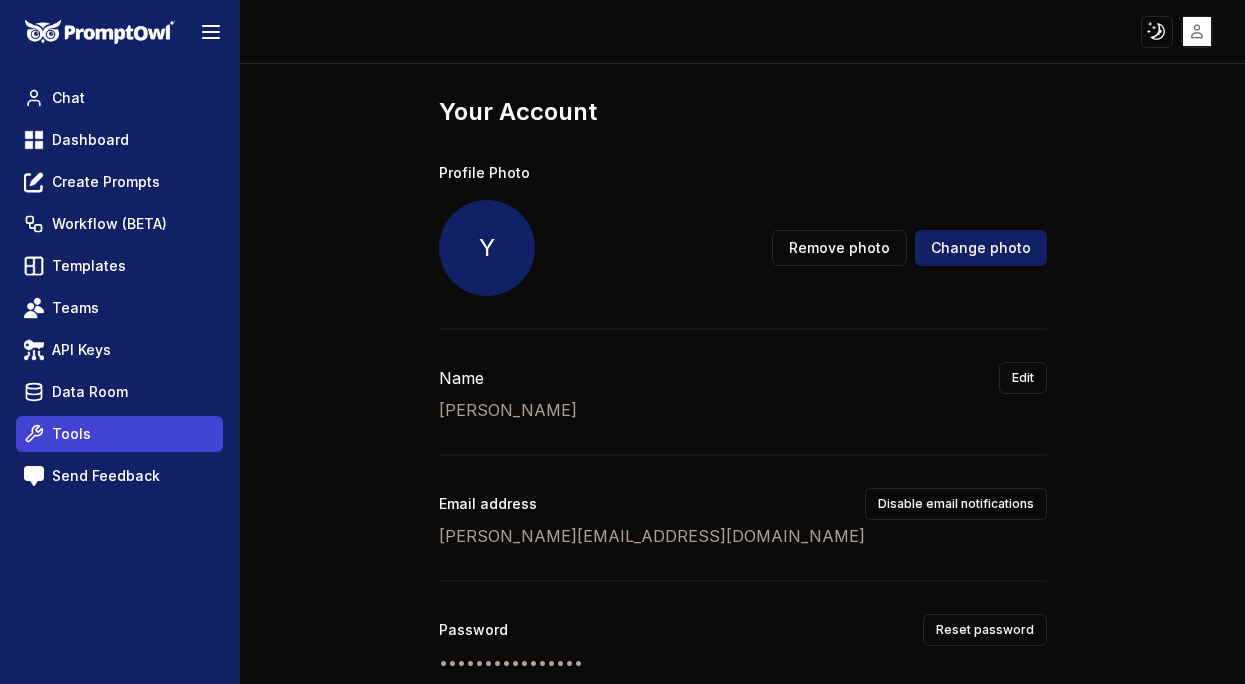 click on "Tools" at bounding box center (71, 434) 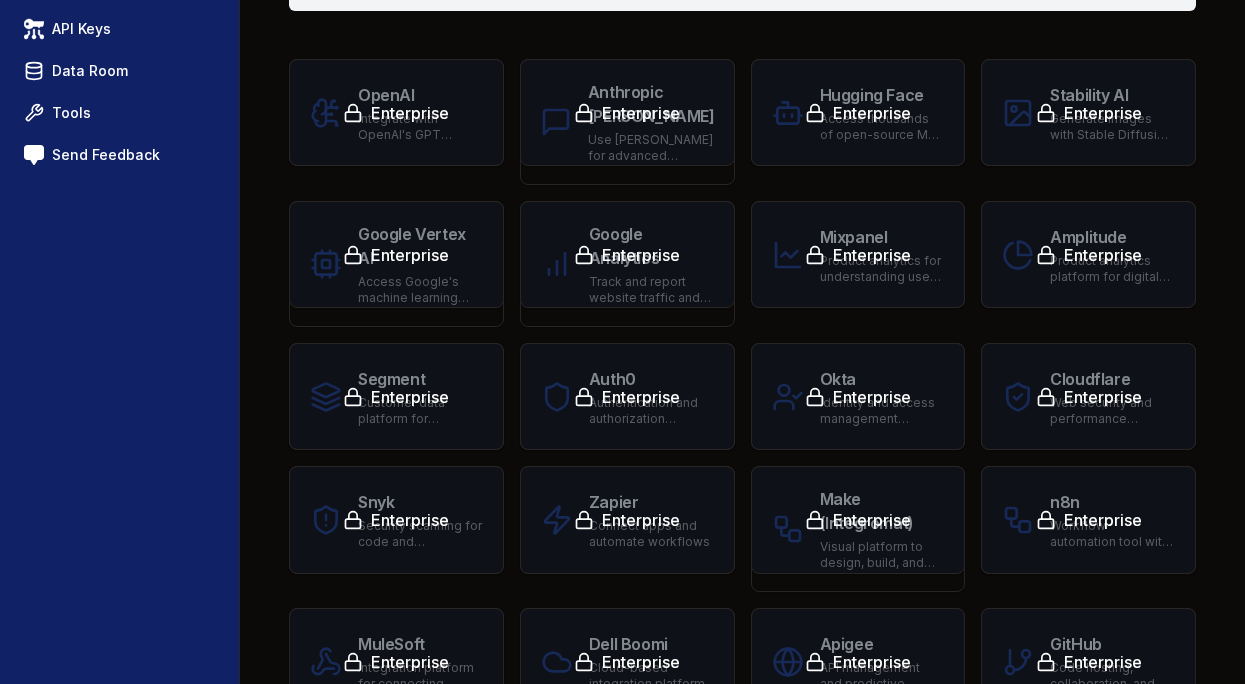 scroll, scrollTop: 0, scrollLeft: 0, axis: both 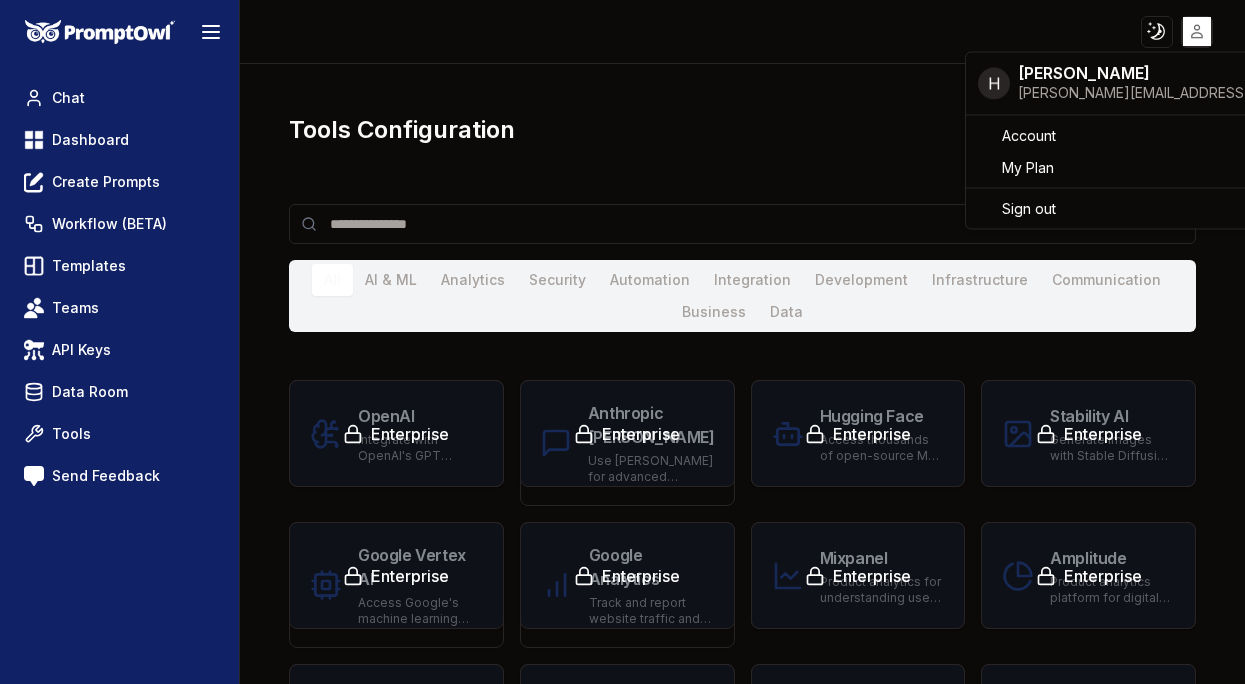 click on "Toggle theme Toggle user menu Chat Dashboard Create Prompts Workflow (BETA) Templates Teams API Keys Data Room Tools Send Feedback Tools Configuration + Add Tool All AI & ML Analytics Security Automation Integration Development Infrastructure Communication Business Data OpenAI Integrate with OpenAI's GPT models for text generation and analysis Enterprise Anthropic Claude Use Claude for advanced conversational AI capabilities Enterprise Hugging Face Access thousands of open-source ML models Enterprise Stability AI Generate images with Stable Diffusion models Enterprise Google Vertex AI Access Google's machine learning platform Enterprise Google Analytics Track and report website traffic and user behavior Enterprise Mixpanel Product analytics for understanding user journeys Enterprise Amplitude Product analytics platform for digital optimization Enterprise Segment Customer data platform for collecting and routing data Enterprise Auth0 Authentication and authorization platform Enterprise Okta Enterprise Snyk n8n" at bounding box center [622, 856] 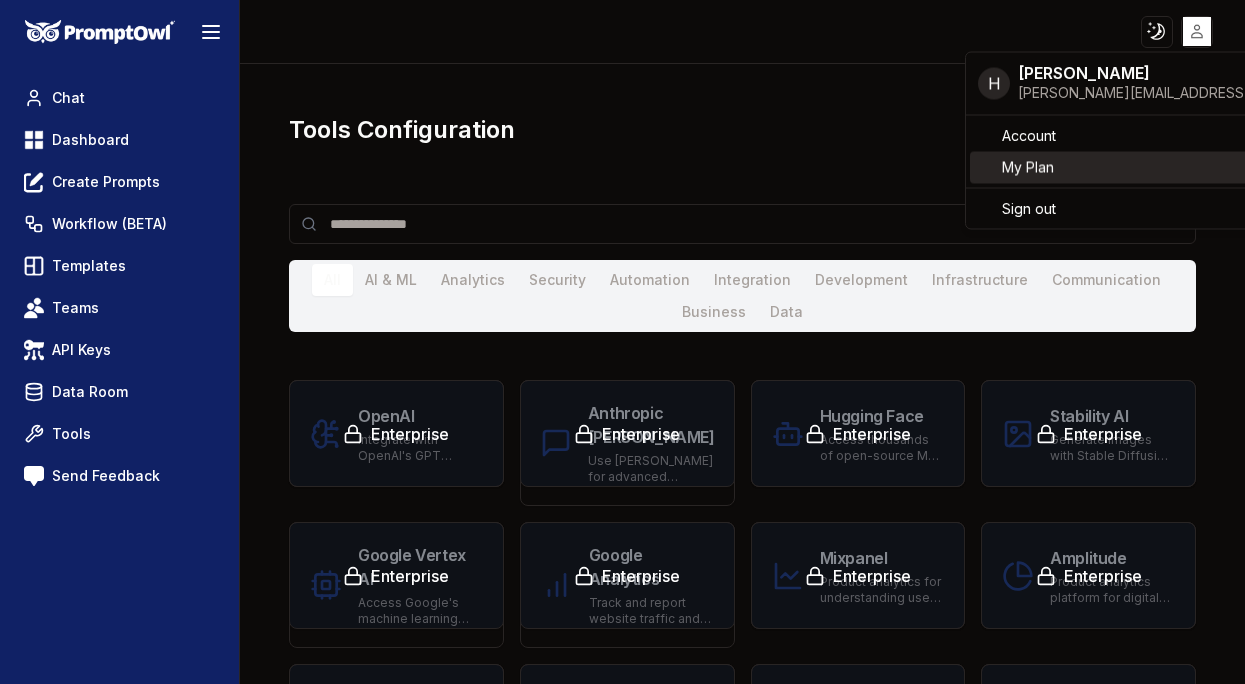 click on "My Plan" at bounding box center [1028, 168] 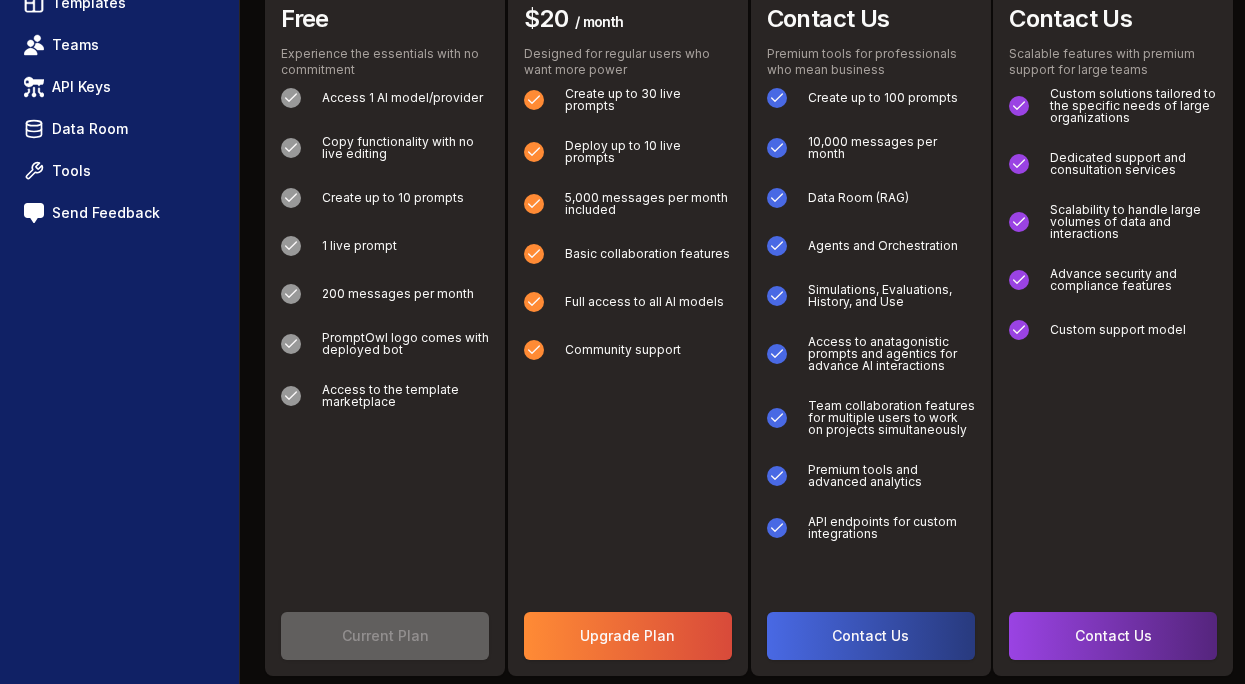 scroll, scrollTop: 0, scrollLeft: 0, axis: both 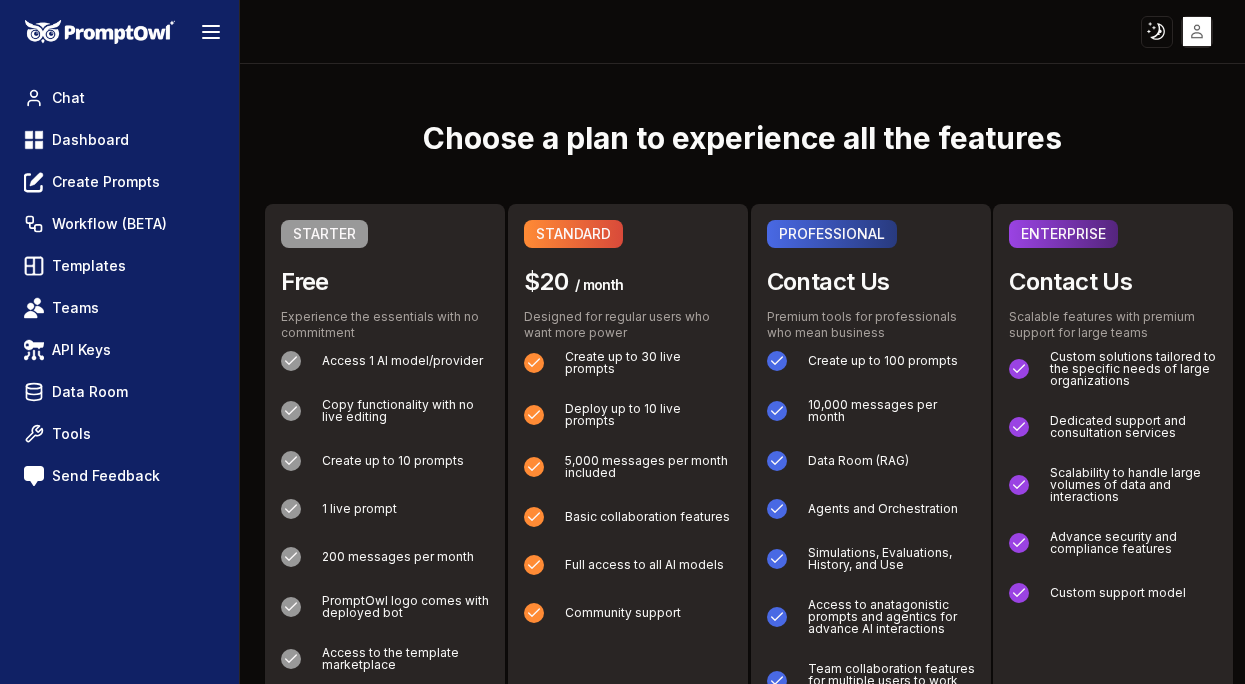 click on "Toggle theme Toggle user menu Chat Dashboard Create Prompts Workflow (BETA) Templates Teams API Keys Data Room Tools Send Feedback Choose a plan to experience all the features STARTER Free    Experience the essentials with no commitment Access 1 AI model/provider Copy functionality with no live editing Create up to 10 prompts 1 live prompt 200 messages per month PromptOwl logo comes with deployed bot Access to the template marketplace Current Plan STANDARD $20    / month Designed for regular users who want more power Create up to 30 live prompts Deploy up to 10 live prompts 5,000 messages per month included Basic collaboration features Full access to all AI models Community support Upgrade Plan PROFESSIONAL Contact Us    Premium tools for professionals who mean business Create up to 100 prompts 10,000 messages per month Data Room (RAG) Agents and Orchestration Simulations, Evaluations, History, and Use Access to anatagonistic prompts and agentics for advance AI interactions Contact Us ENTERPRISE Contact Us" at bounding box center [622, 473] 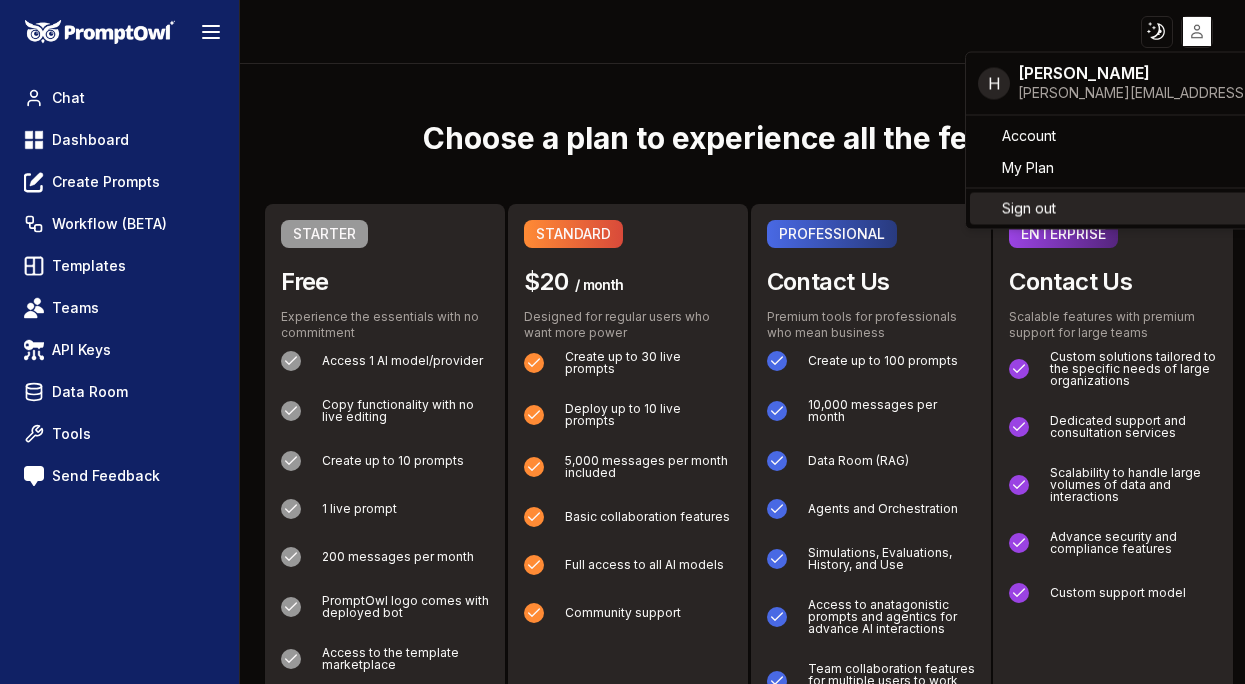 click on "Sign out" at bounding box center [1029, 209] 